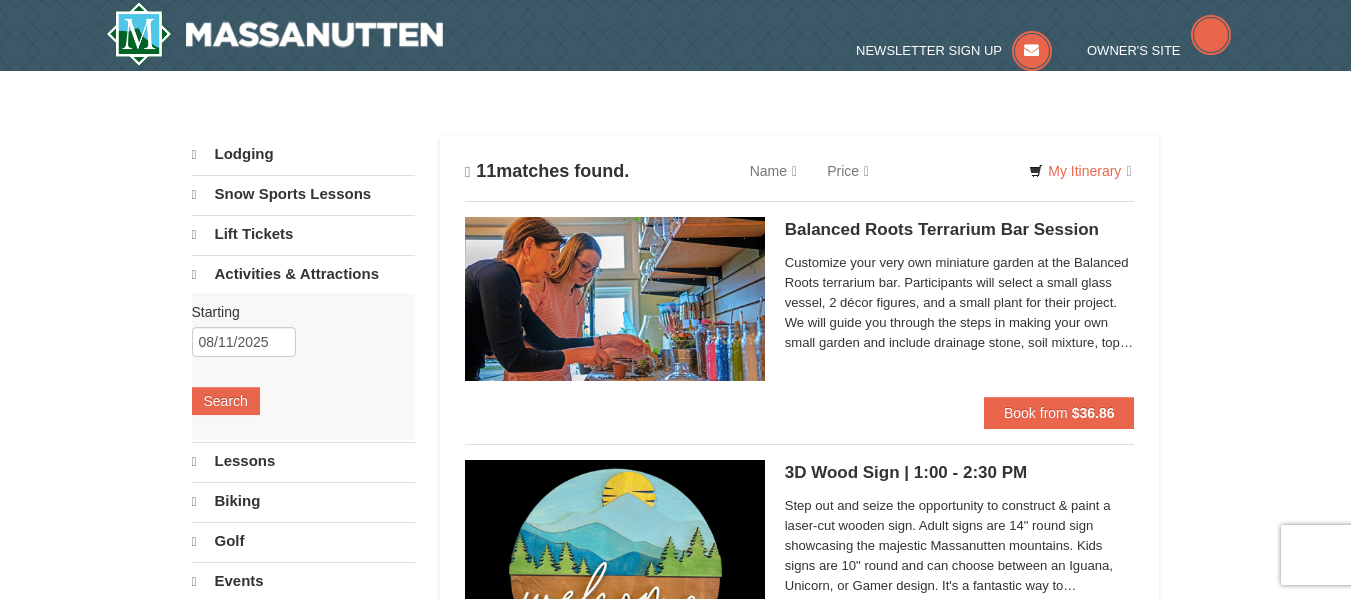 scroll, scrollTop: 0, scrollLeft: 0, axis: both 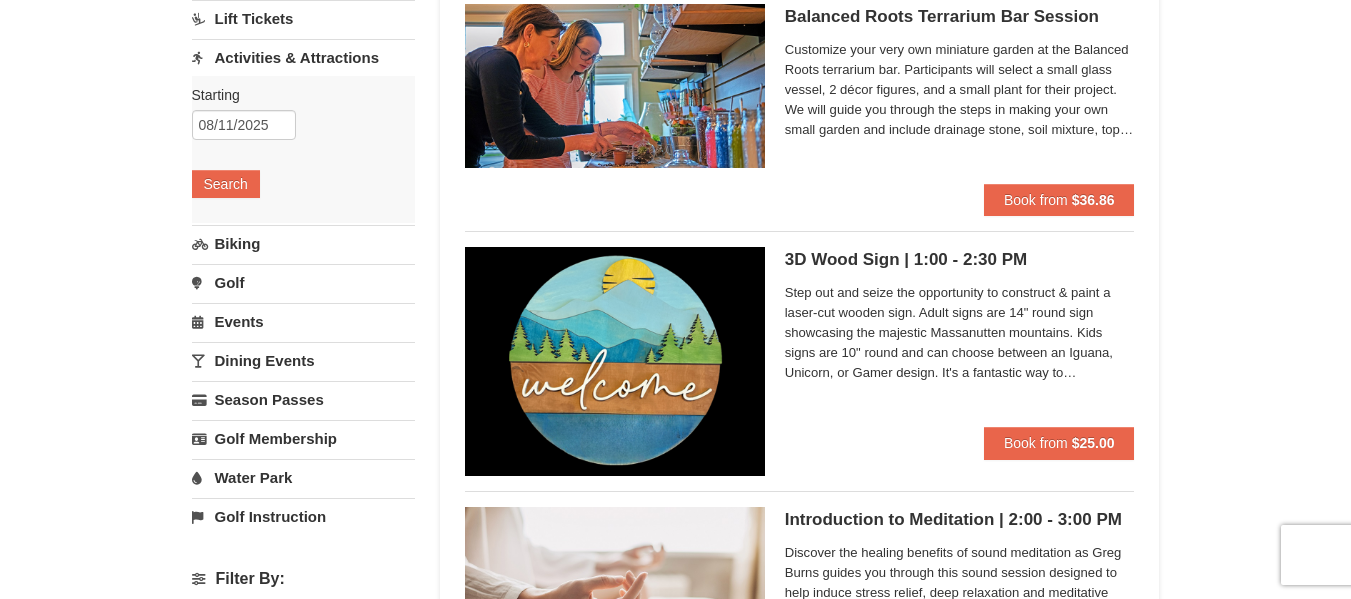 drag, startPoint x: 1363, startPoint y: 109, endPoint x: 965, endPoint y: 117, distance: 398.08038 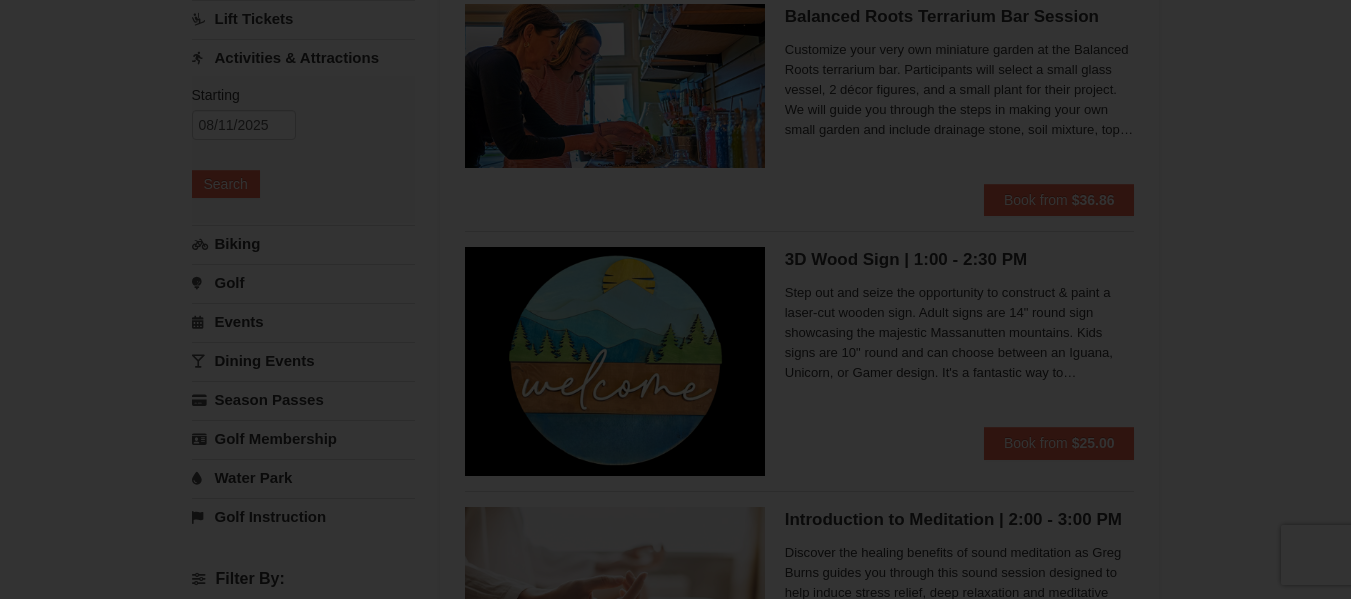 scroll, scrollTop: 200, scrollLeft: 0, axis: vertical 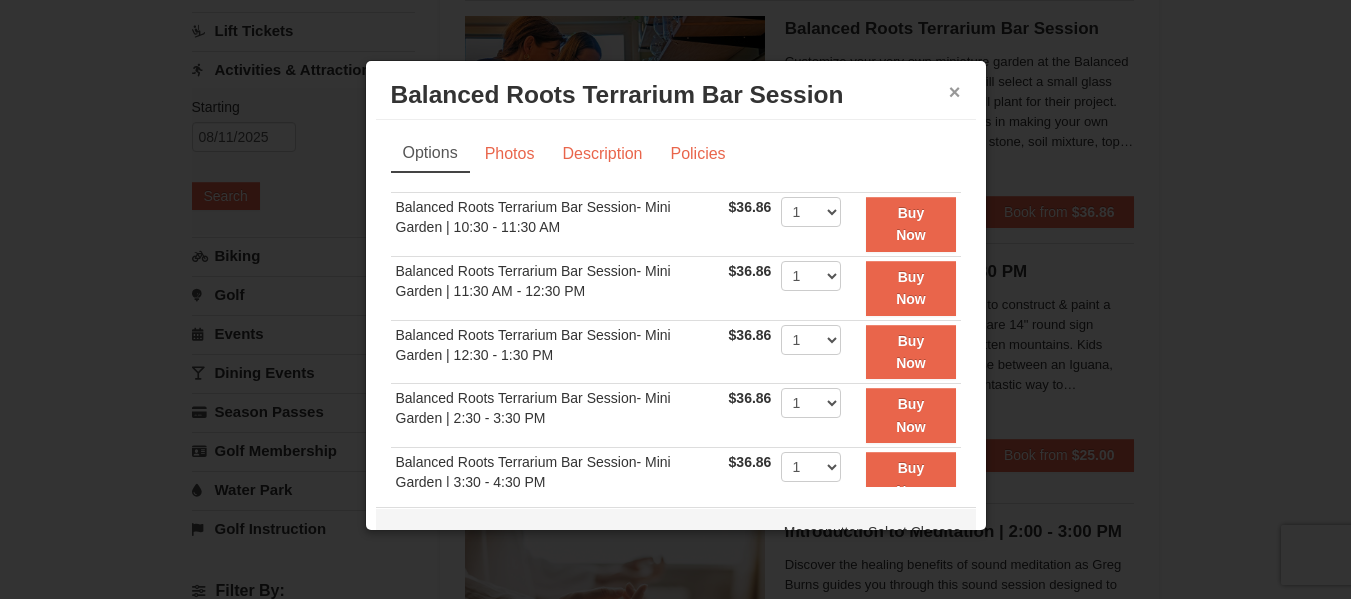 click on "×" at bounding box center (955, 92) 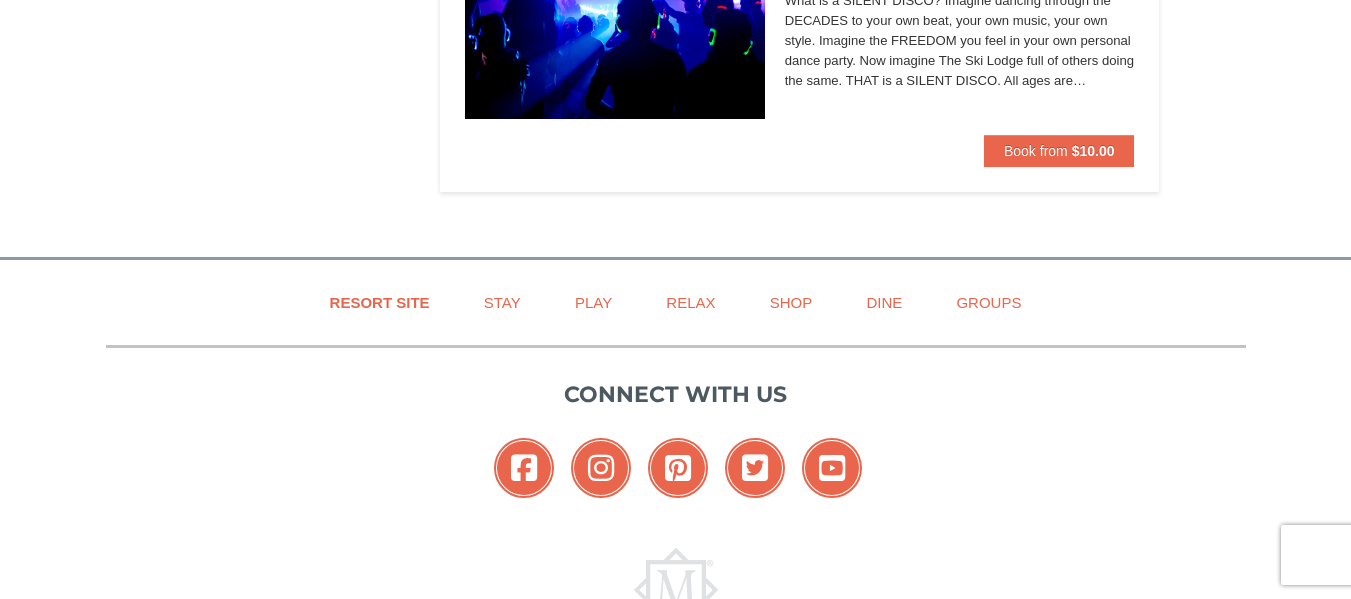 scroll, scrollTop: 2509, scrollLeft: 0, axis: vertical 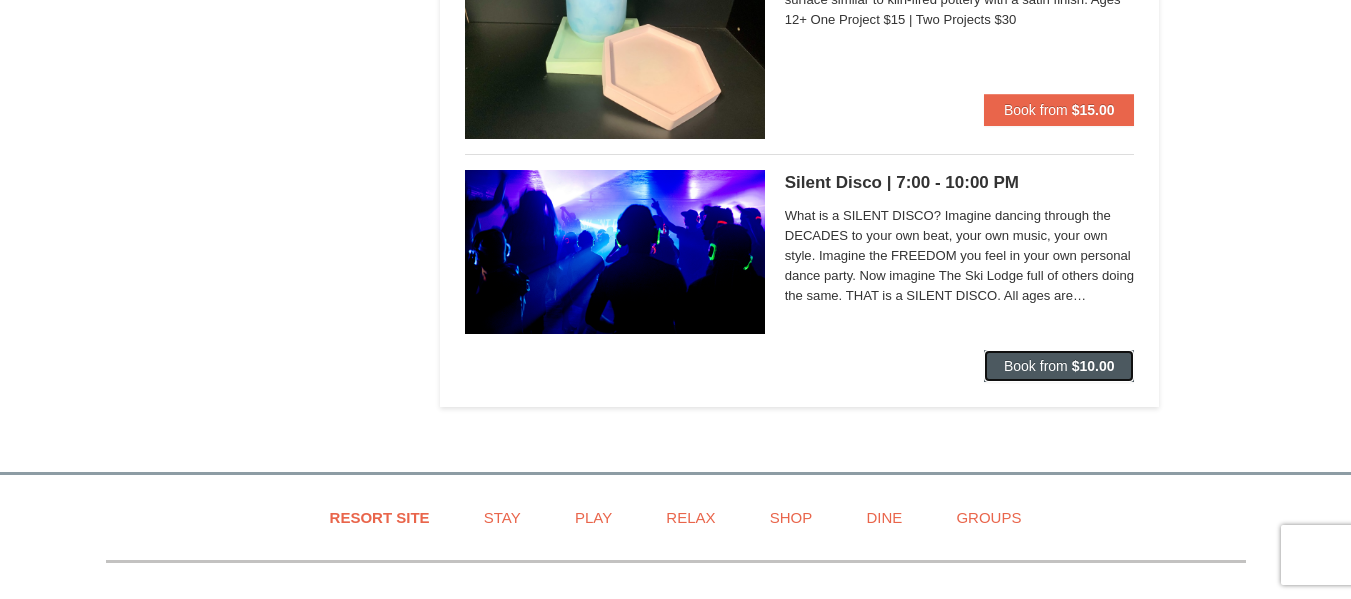 click on "Book from" at bounding box center [1036, 366] 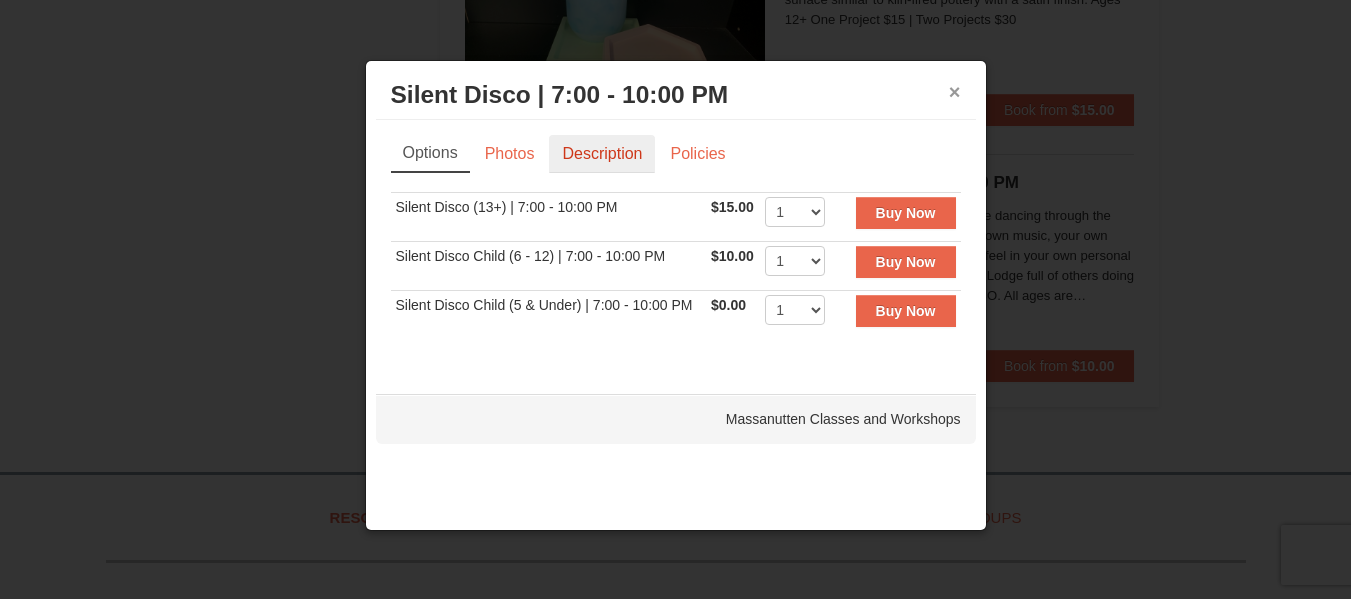drag, startPoint x: 954, startPoint y: 93, endPoint x: 572, endPoint y: 163, distance: 388.36066 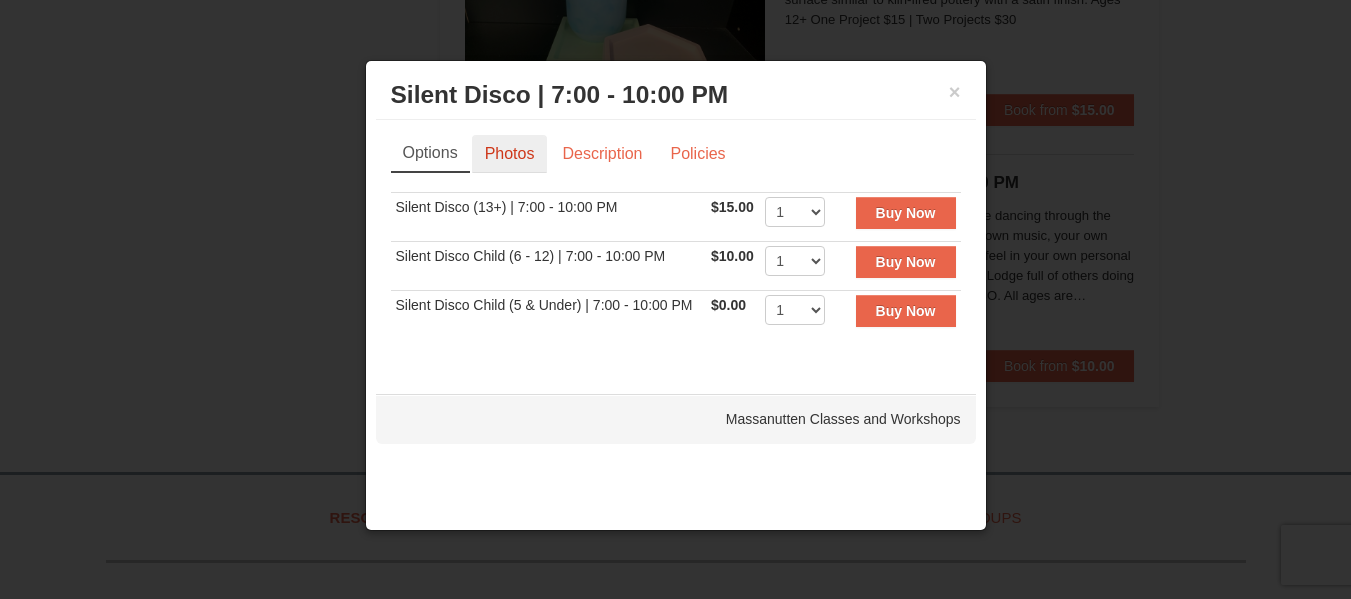 click on "Photos" at bounding box center (510, 154) 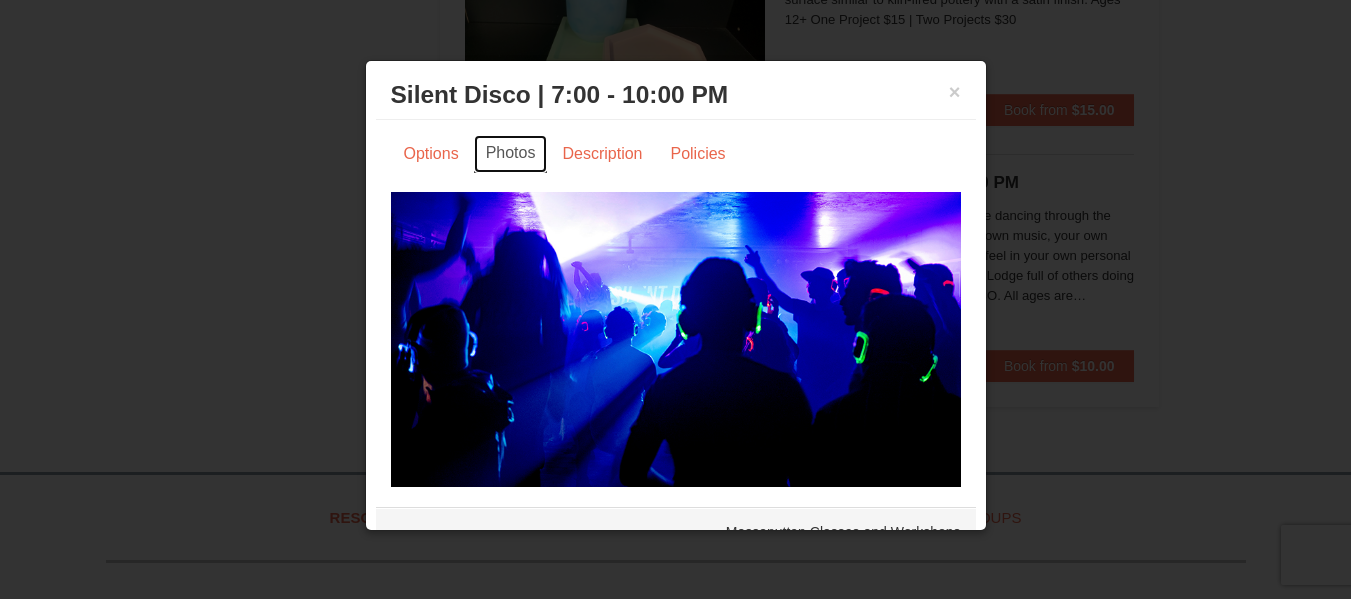 scroll, scrollTop: 36, scrollLeft: 0, axis: vertical 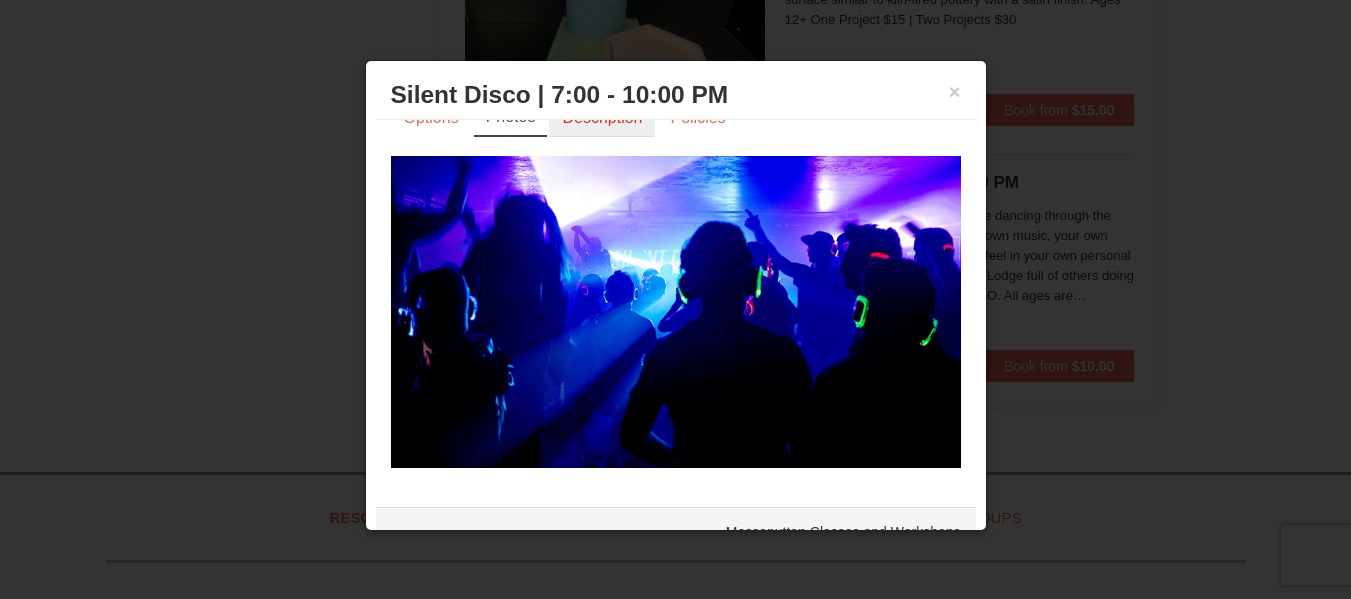 click on "Description" at bounding box center (602, 118) 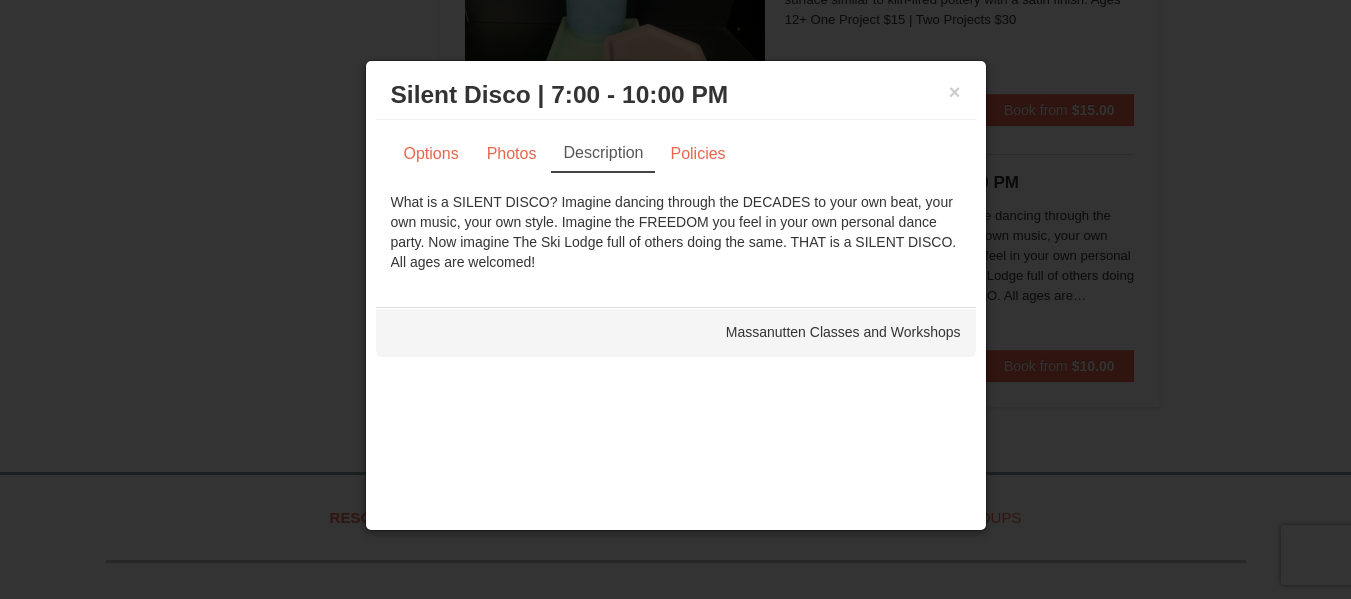 scroll, scrollTop: 0, scrollLeft: 0, axis: both 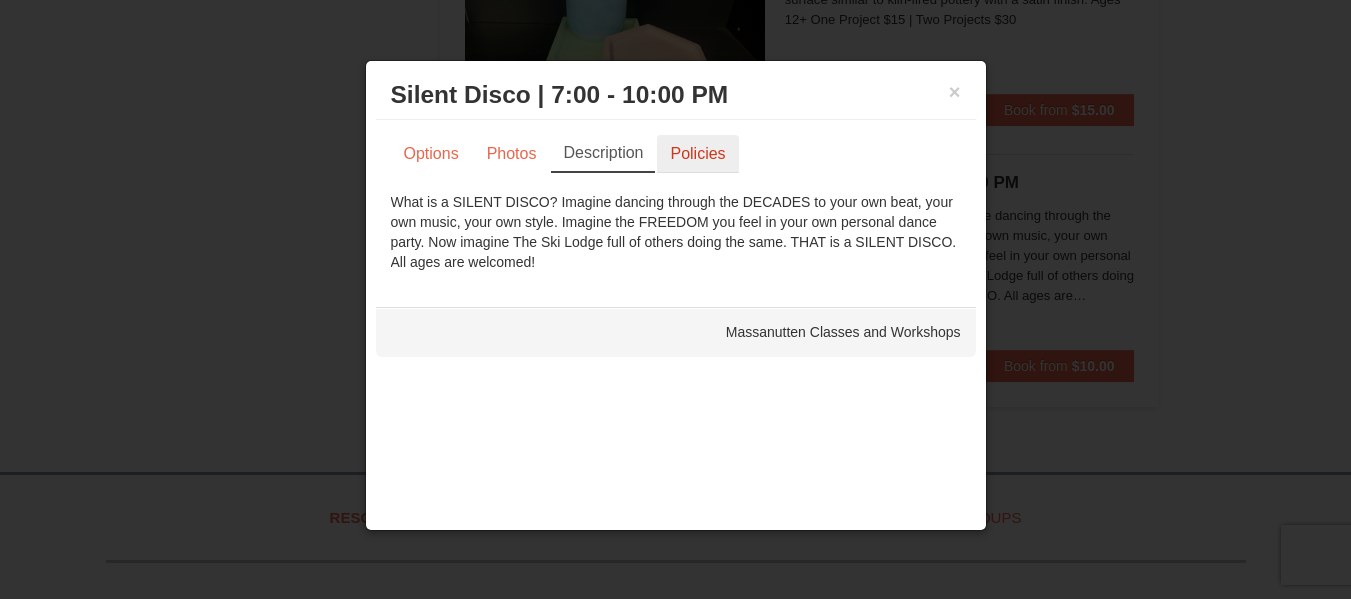 click on "Policies" at bounding box center (697, 154) 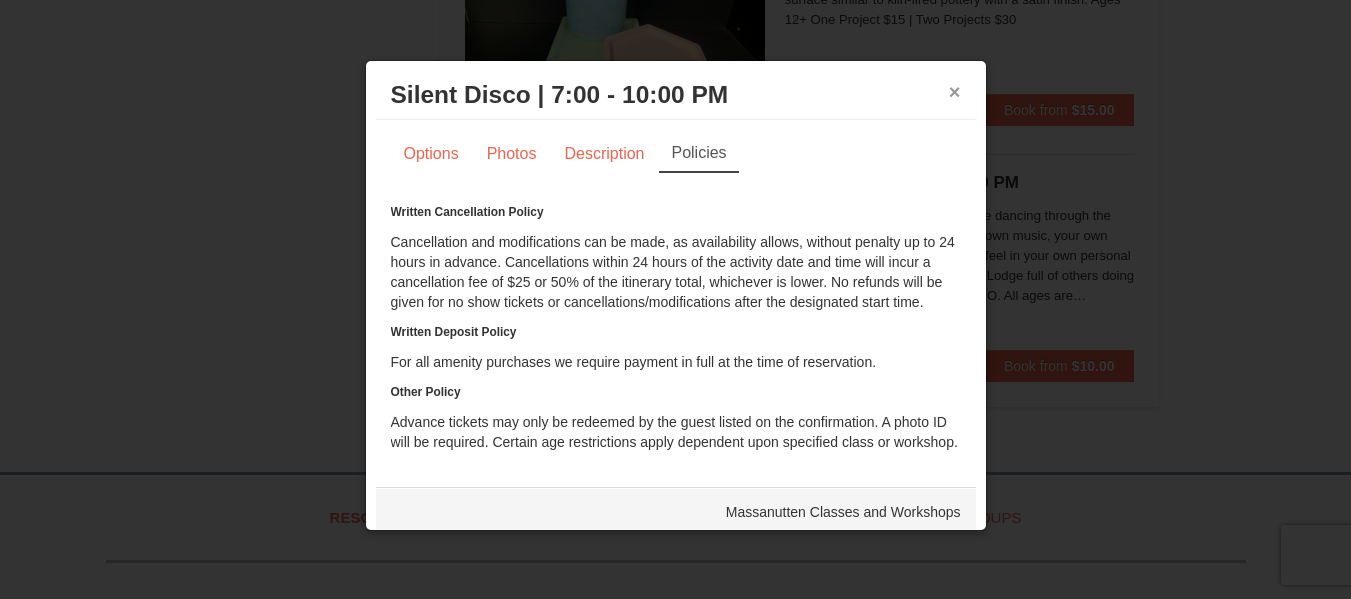 click on "×" at bounding box center (955, 92) 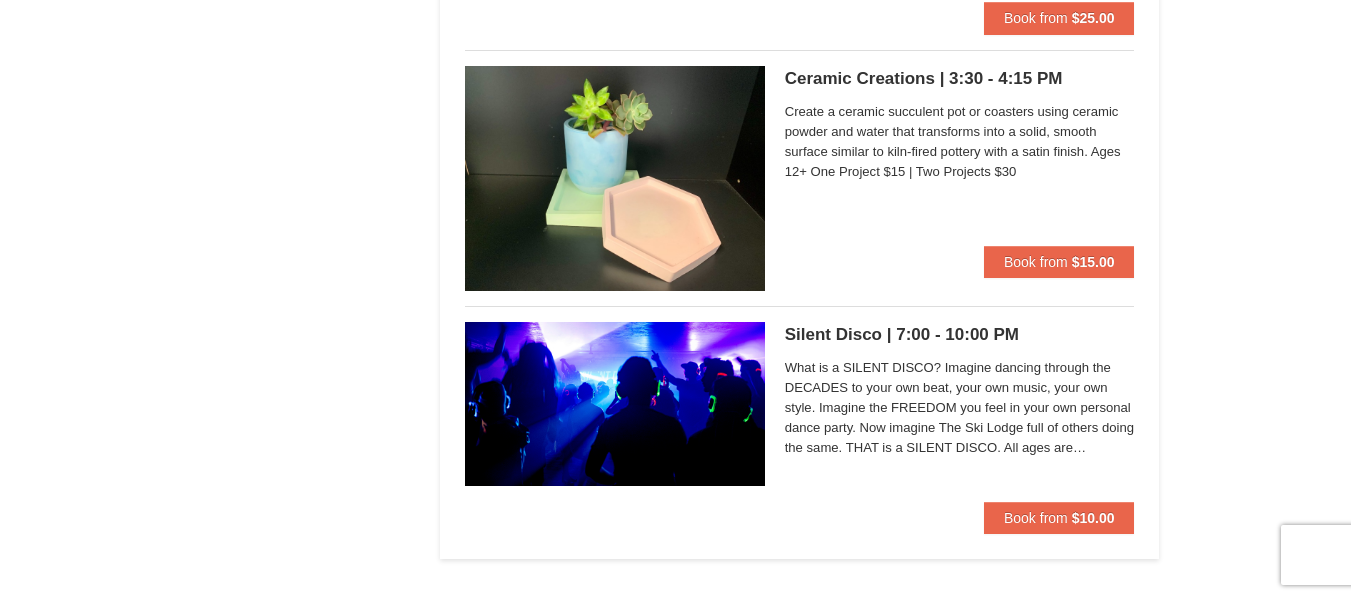 scroll, scrollTop: 2309, scrollLeft: 0, axis: vertical 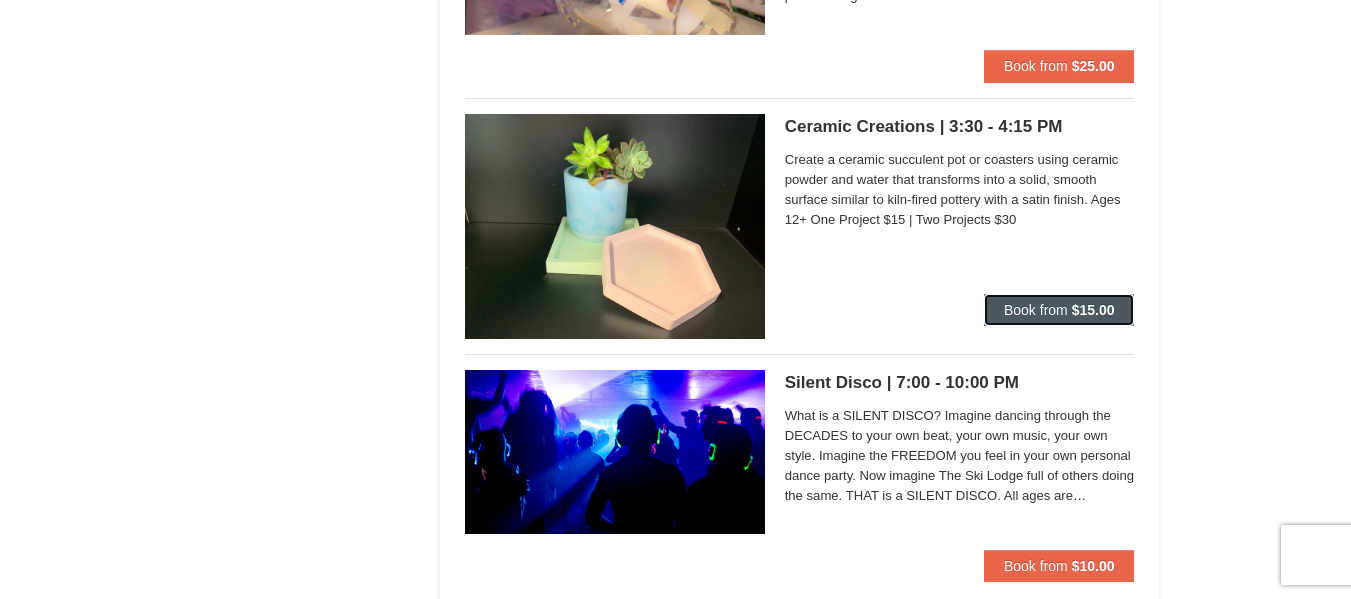 click on "Book from" at bounding box center (1036, 310) 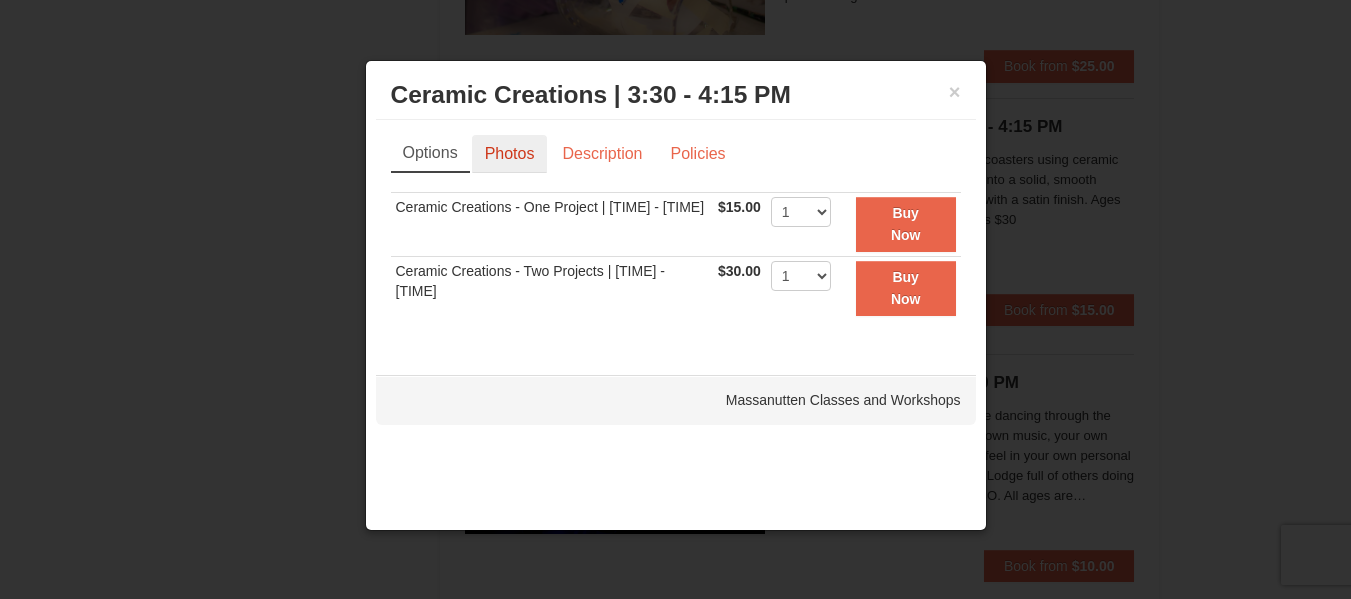 click on "Photos" at bounding box center (510, 154) 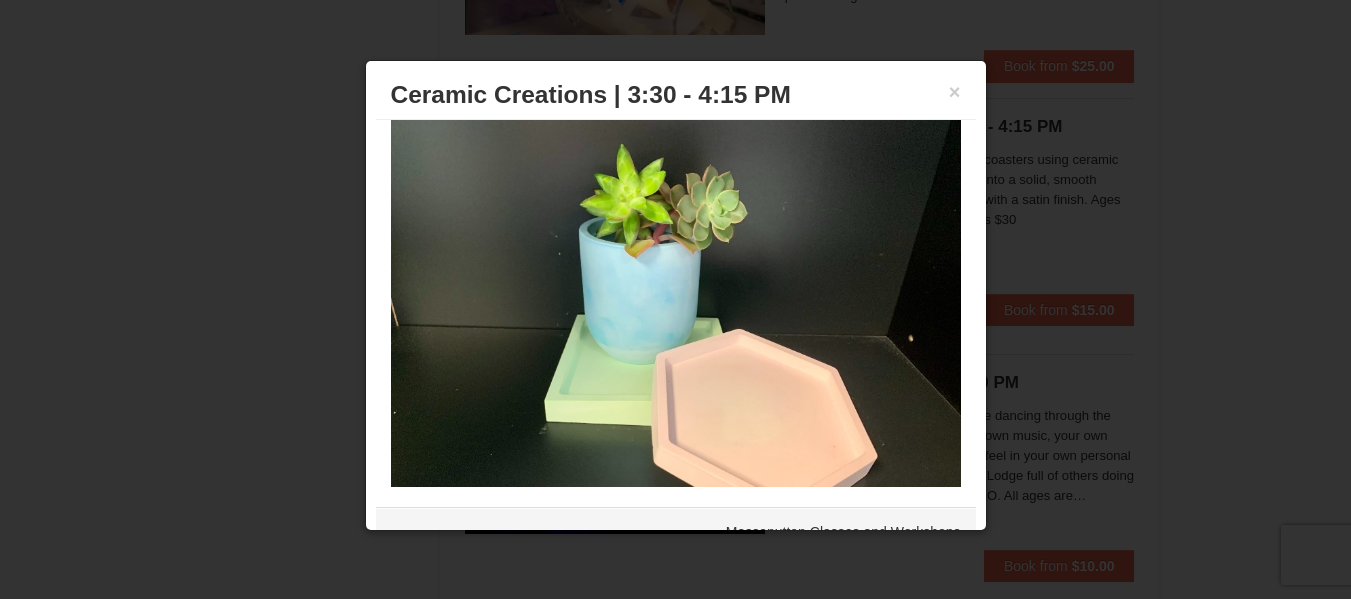 scroll, scrollTop: 0, scrollLeft: 0, axis: both 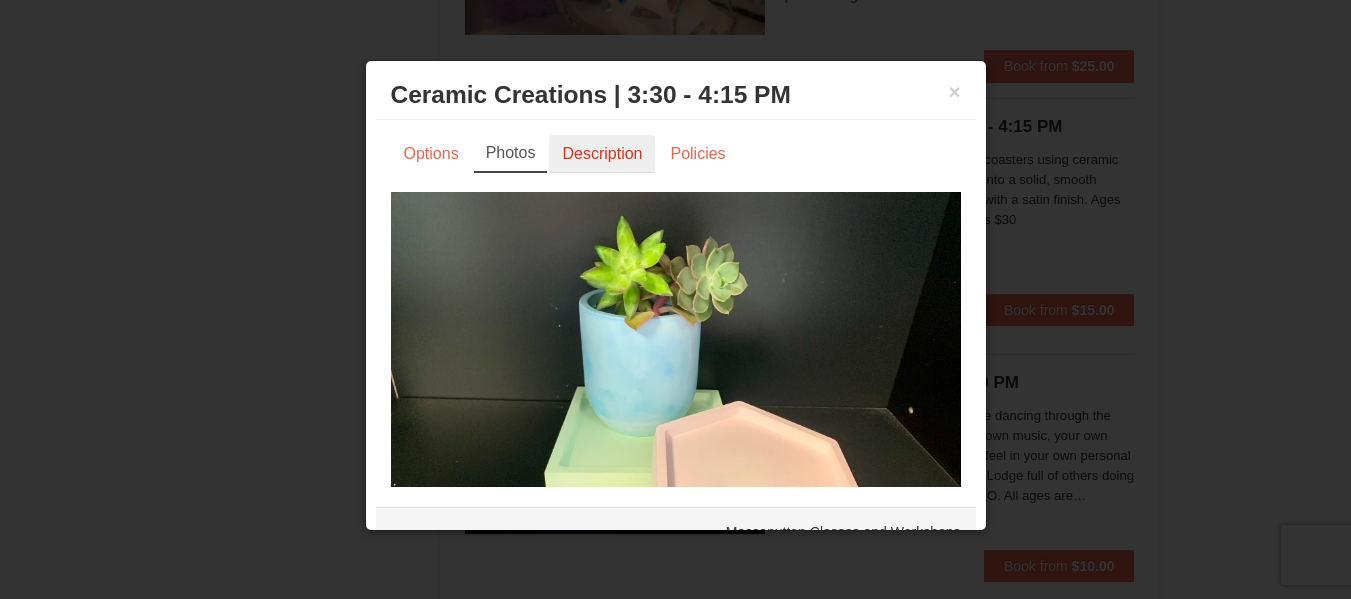 click on "Description" at bounding box center [602, 154] 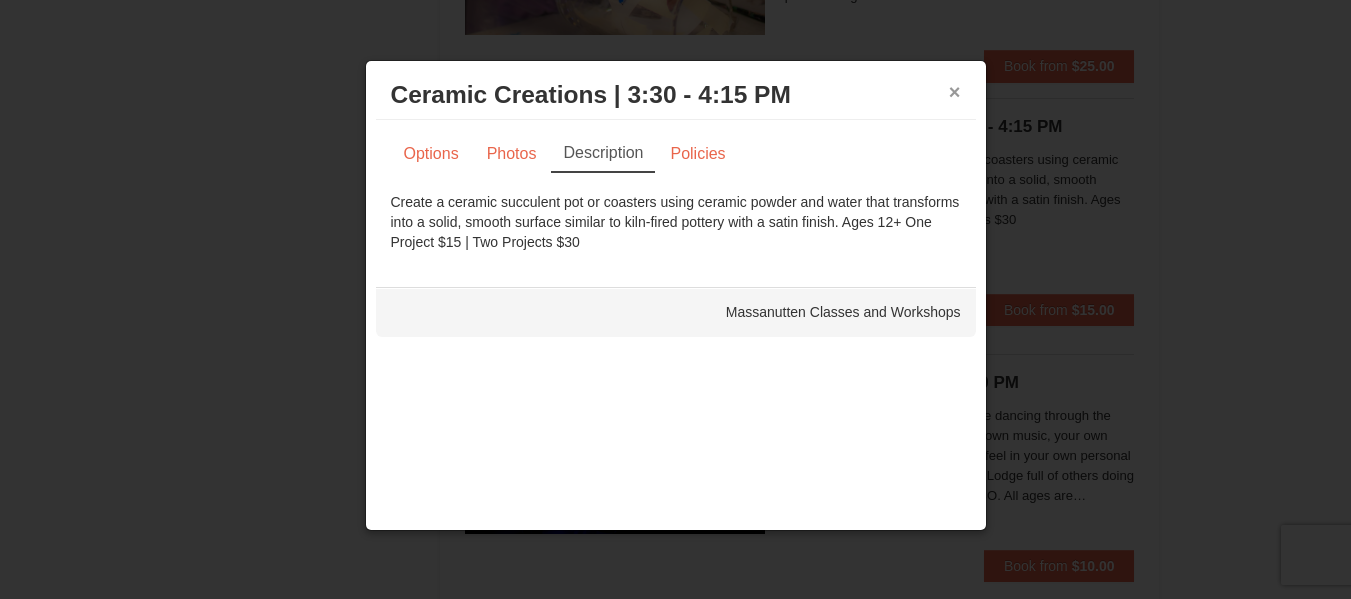 click on "×" at bounding box center [955, 92] 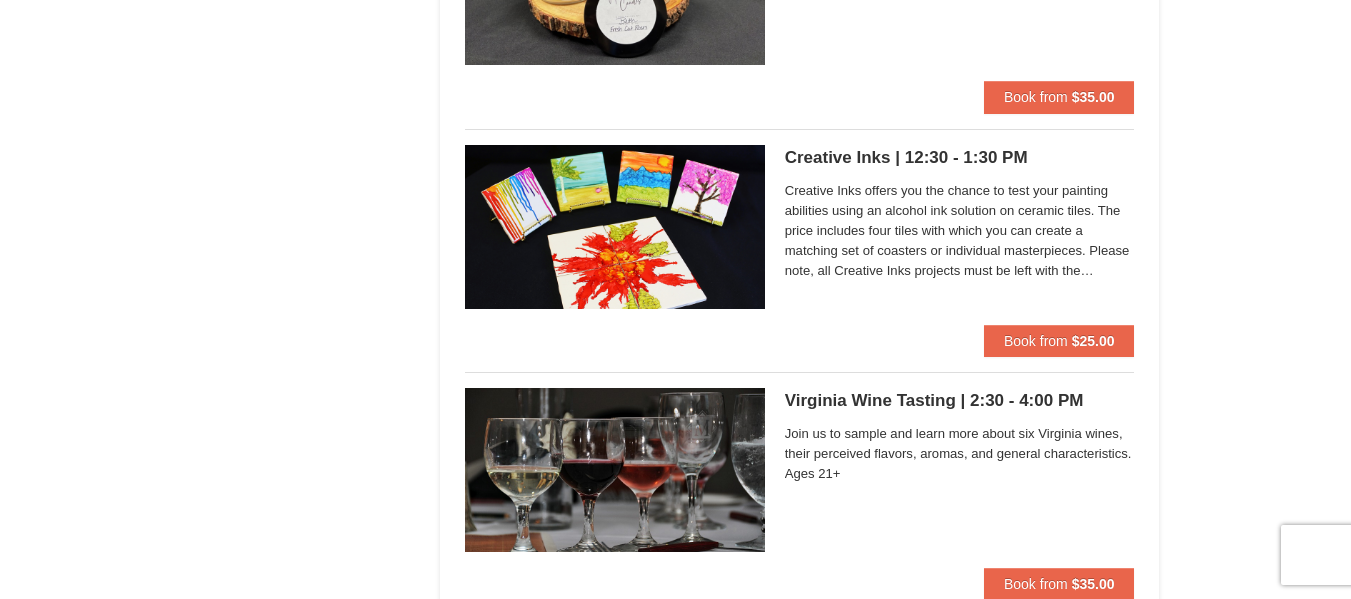 scroll, scrollTop: 1511, scrollLeft: 0, axis: vertical 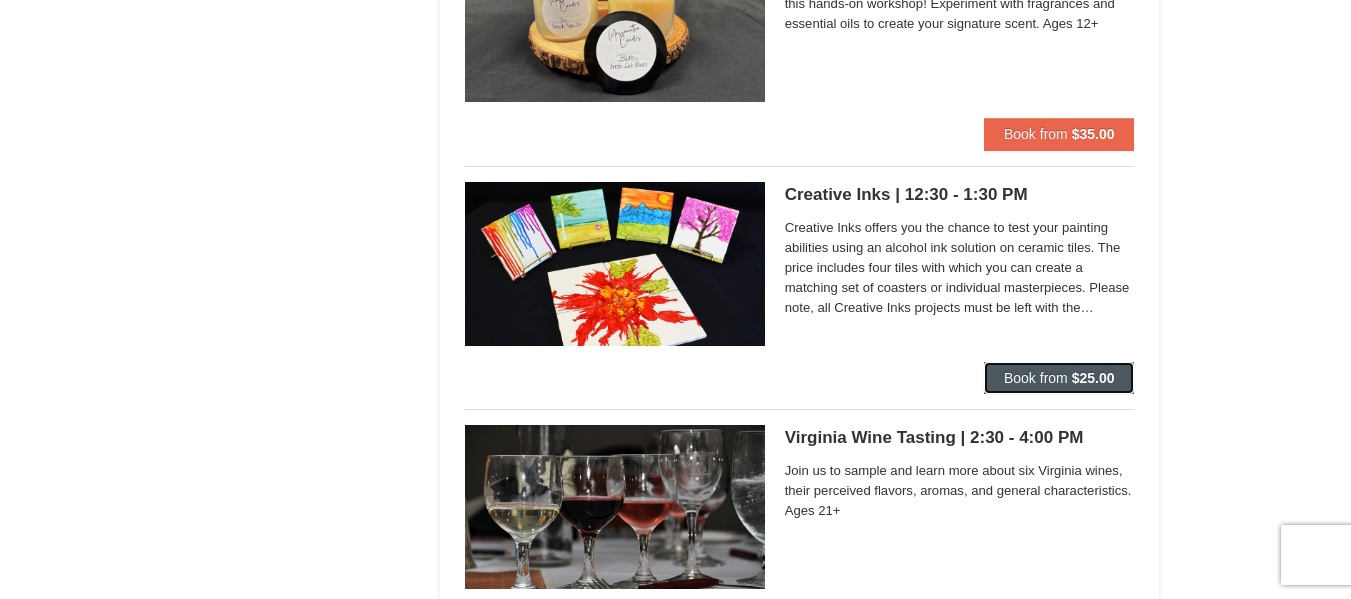 click on "Book from   $25.00" at bounding box center [1059, 378] 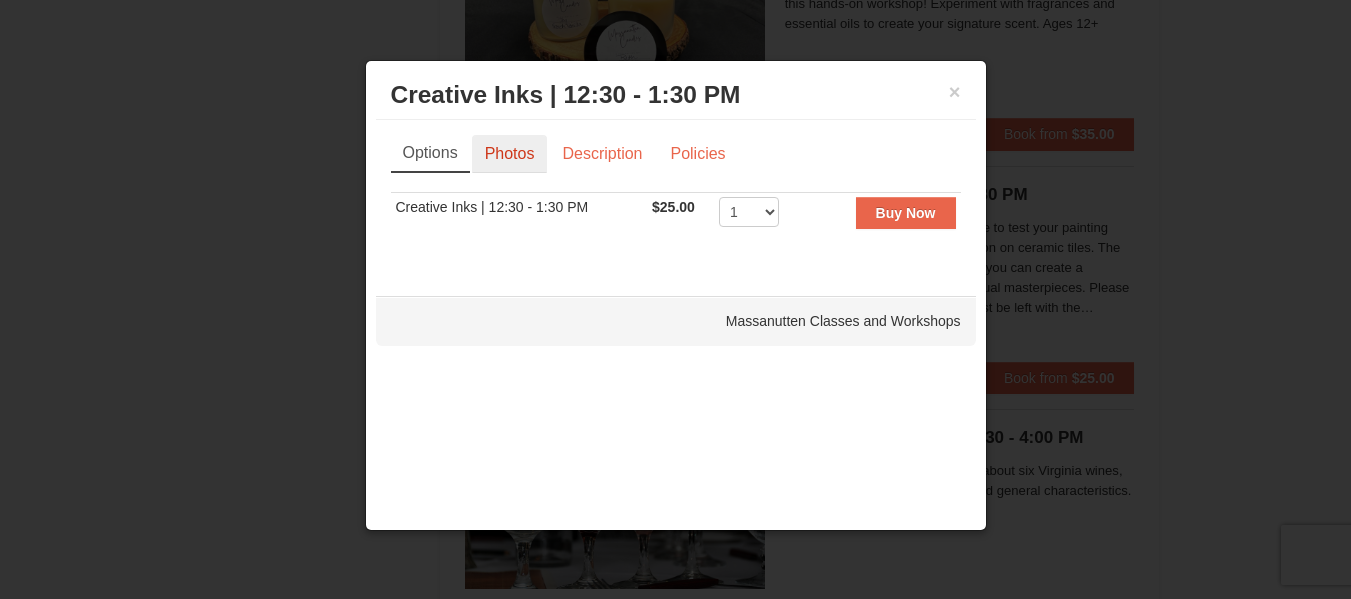 click on "Photos" at bounding box center (510, 154) 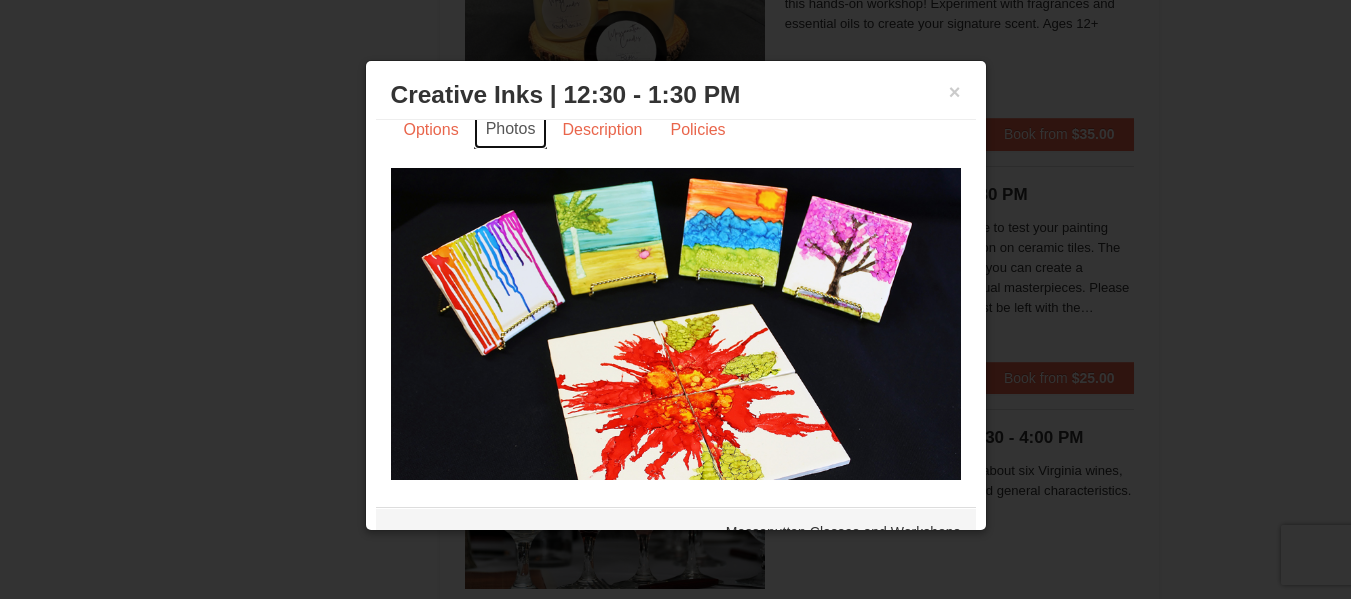 scroll, scrollTop: 36, scrollLeft: 0, axis: vertical 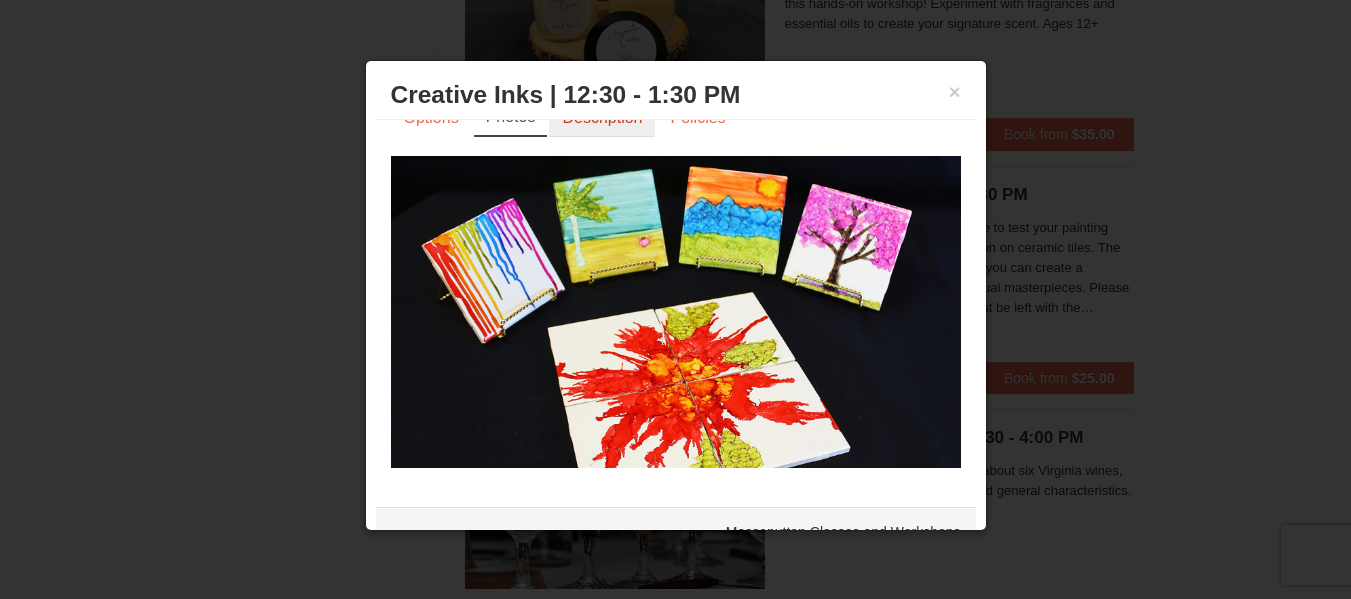 click on "Description" at bounding box center [602, 118] 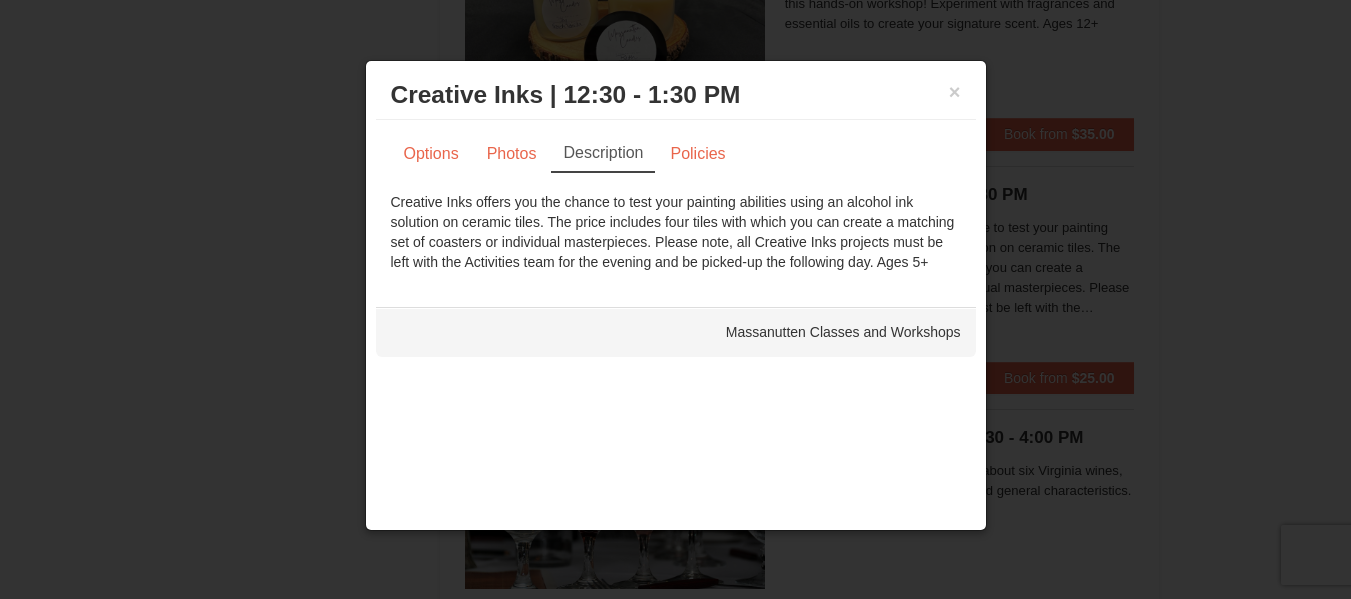 scroll, scrollTop: 0, scrollLeft: 0, axis: both 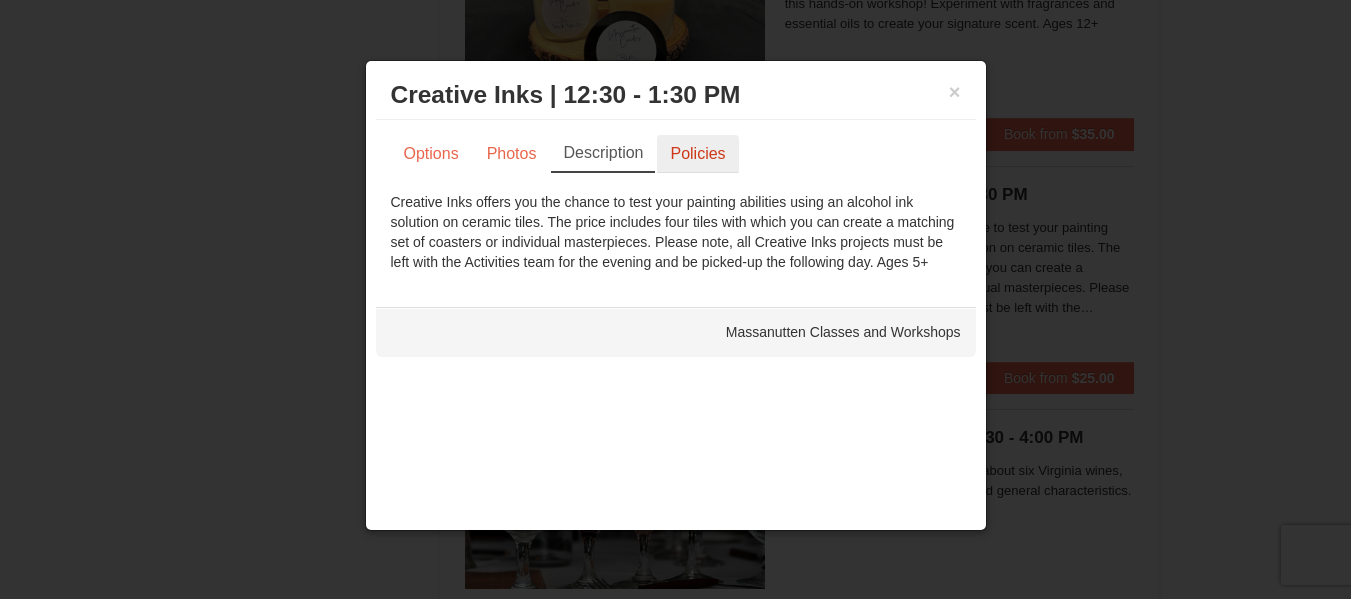 click on "Policies" at bounding box center [697, 154] 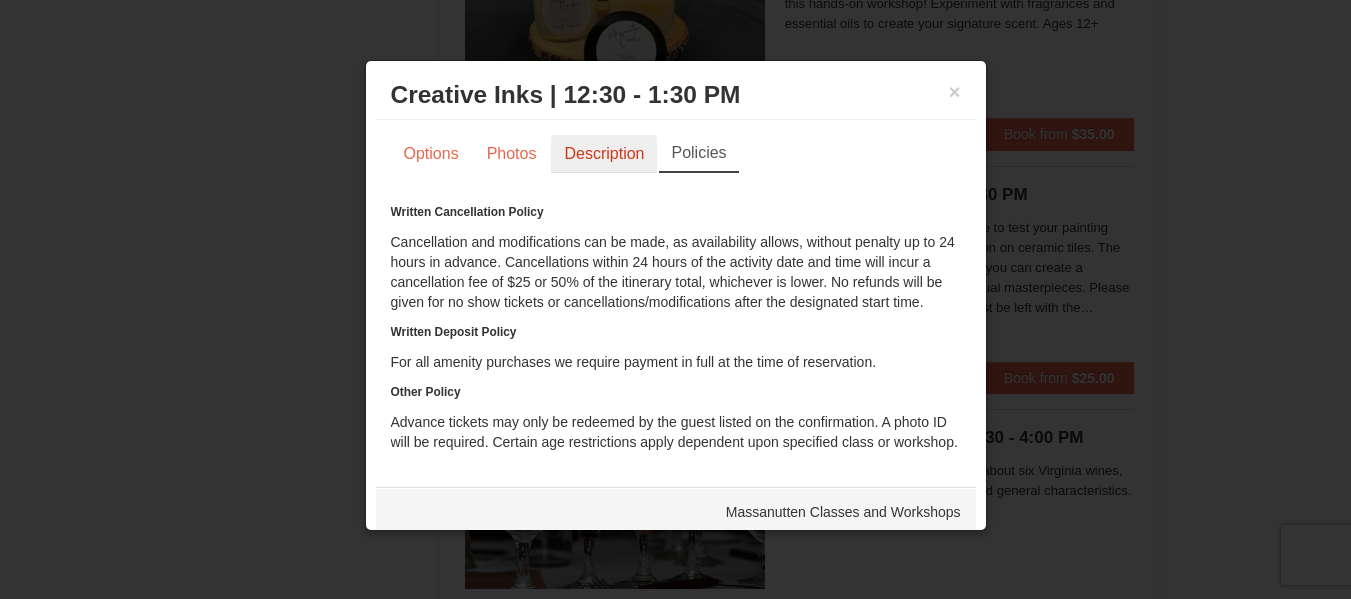 click on "Description" at bounding box center (604, 154) 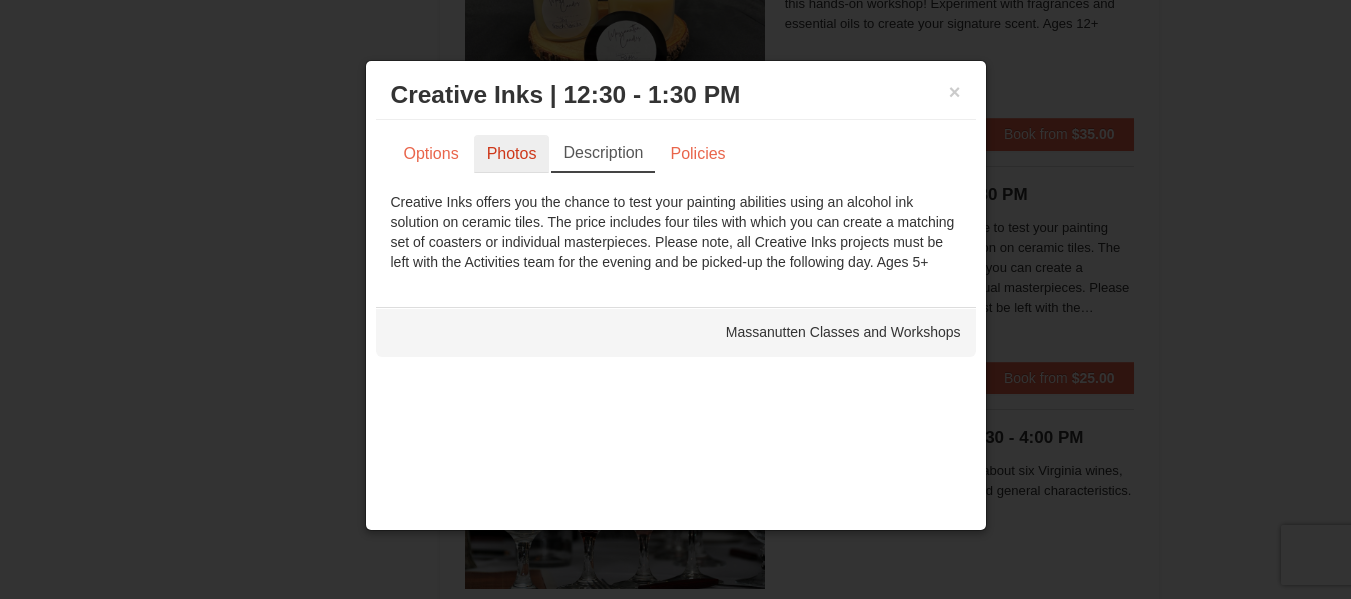 click on "Photos" at bounding box center [512, 154] 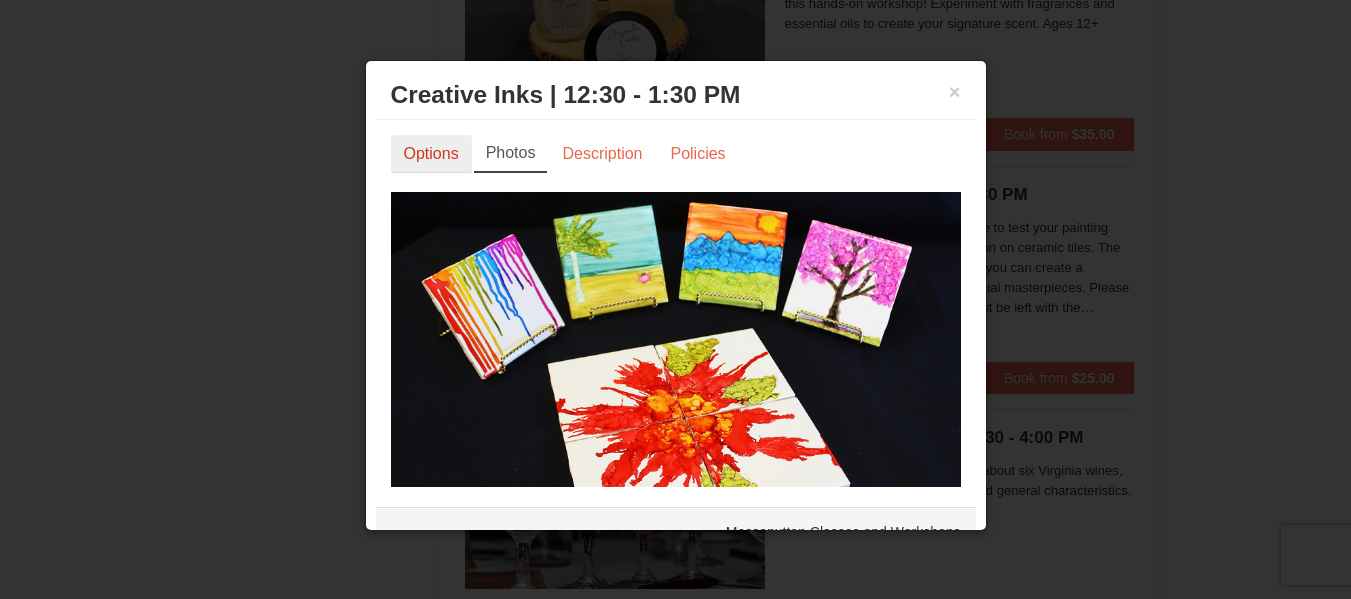 click on "Options" at bounding box center (431, 154) 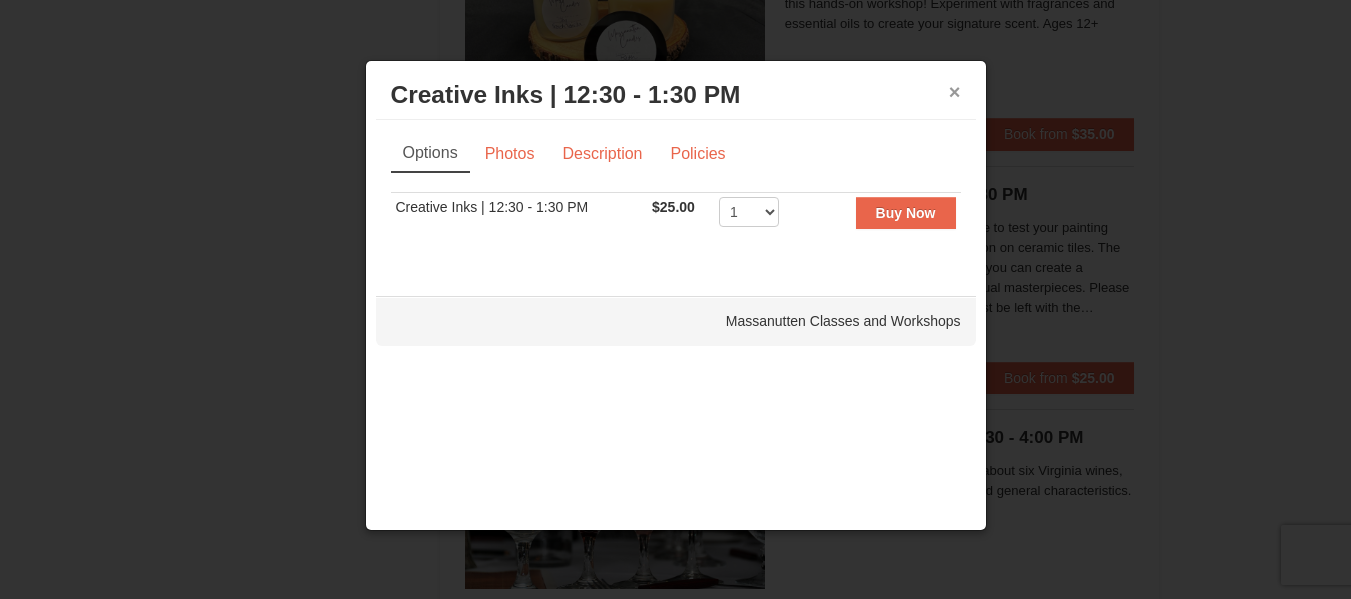 click on "×" at bounding box center [955, 92] 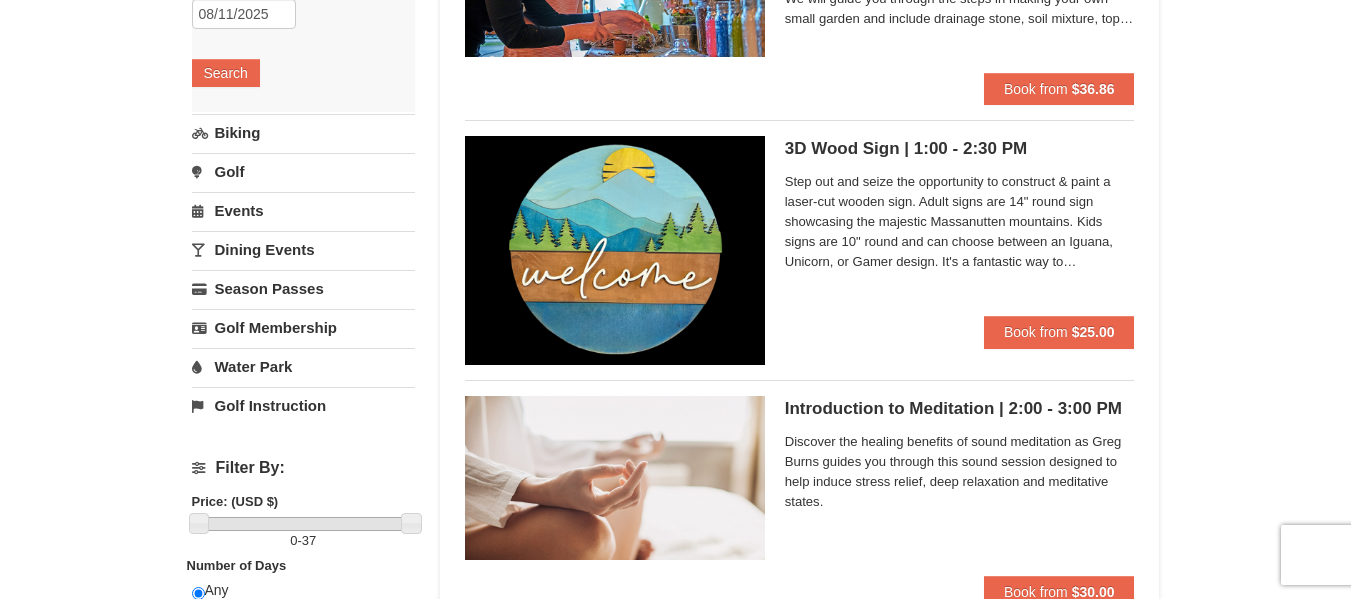 scroll, scrollTop: 311, scrollLeft: 0, axis: vertical 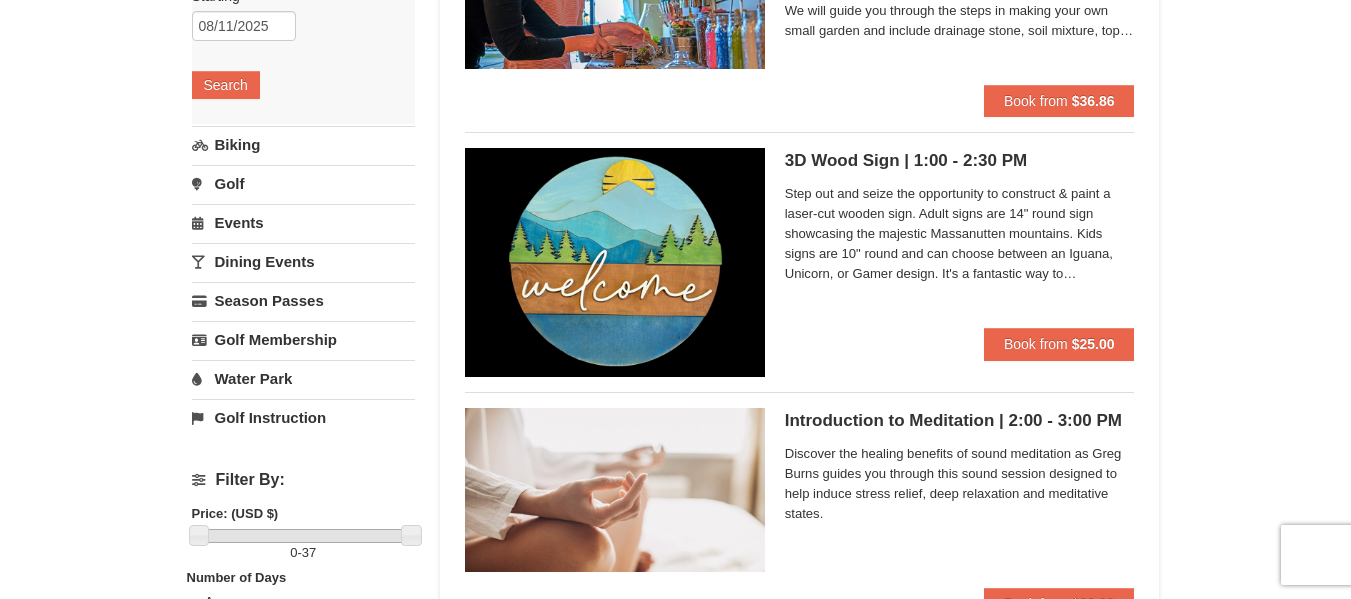 click on "3D Wood Sign | 1:00 - 2:30 PM  Massanutten Select Classes" at bounding box center (960, 161) 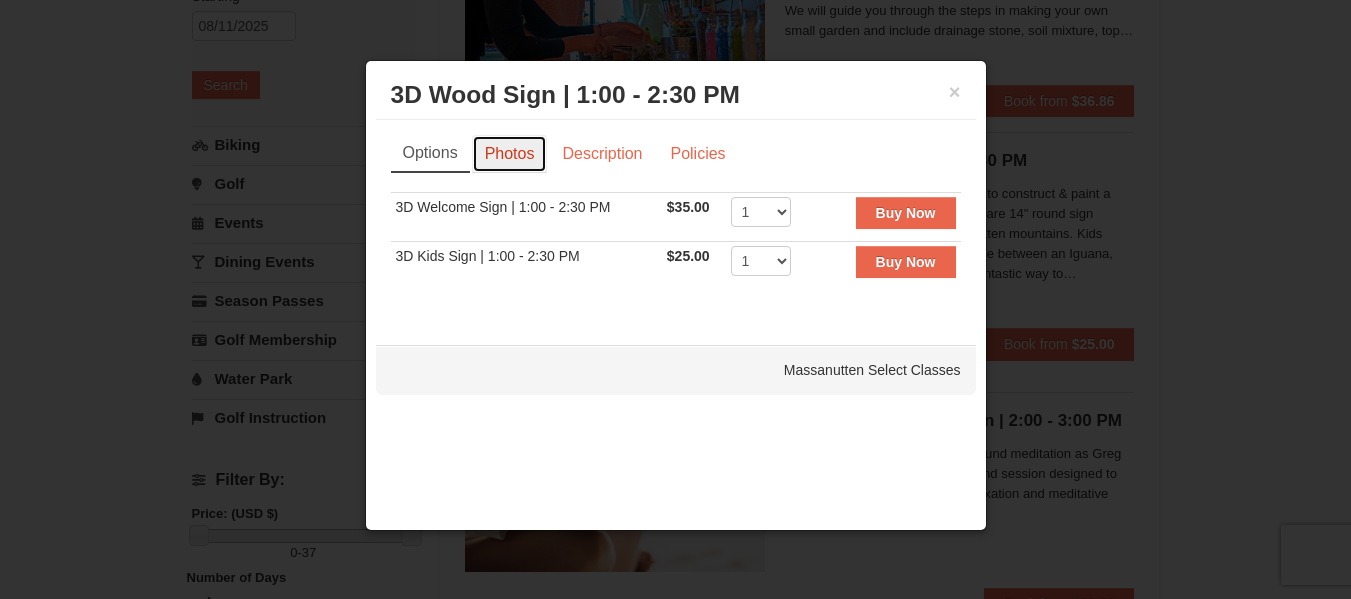 click on "Photos" at bounding box center (510, 154) 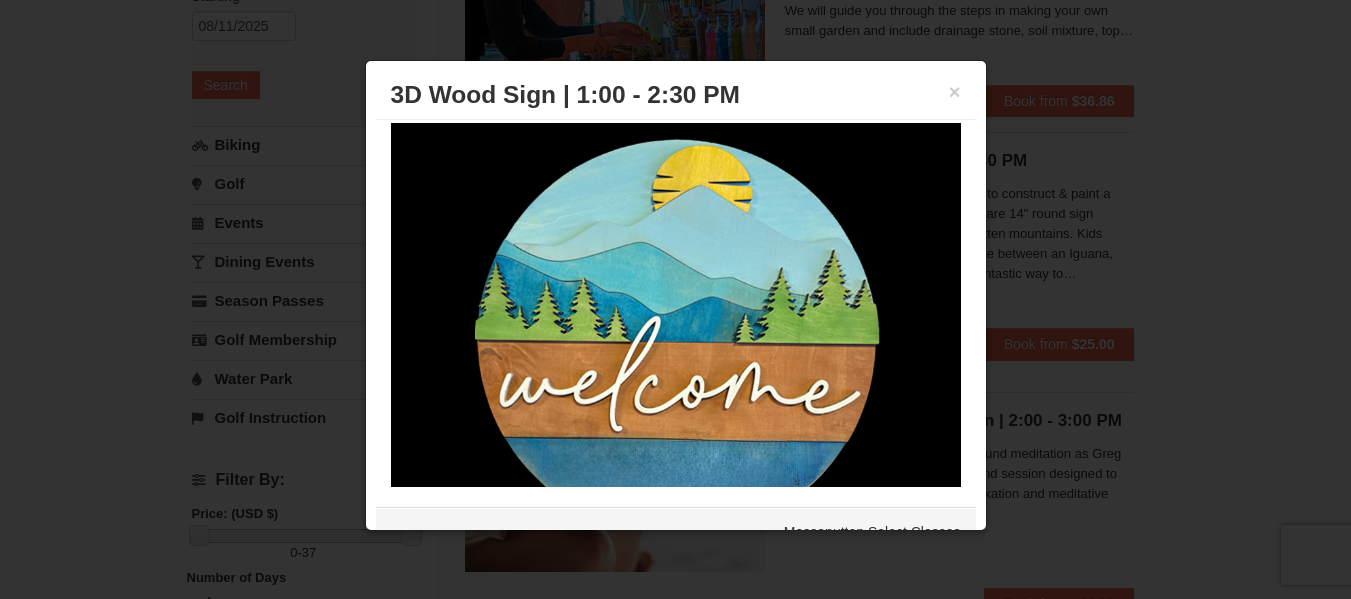 scroll, scrollTop: 0, scrollLeft: 0, axis: both 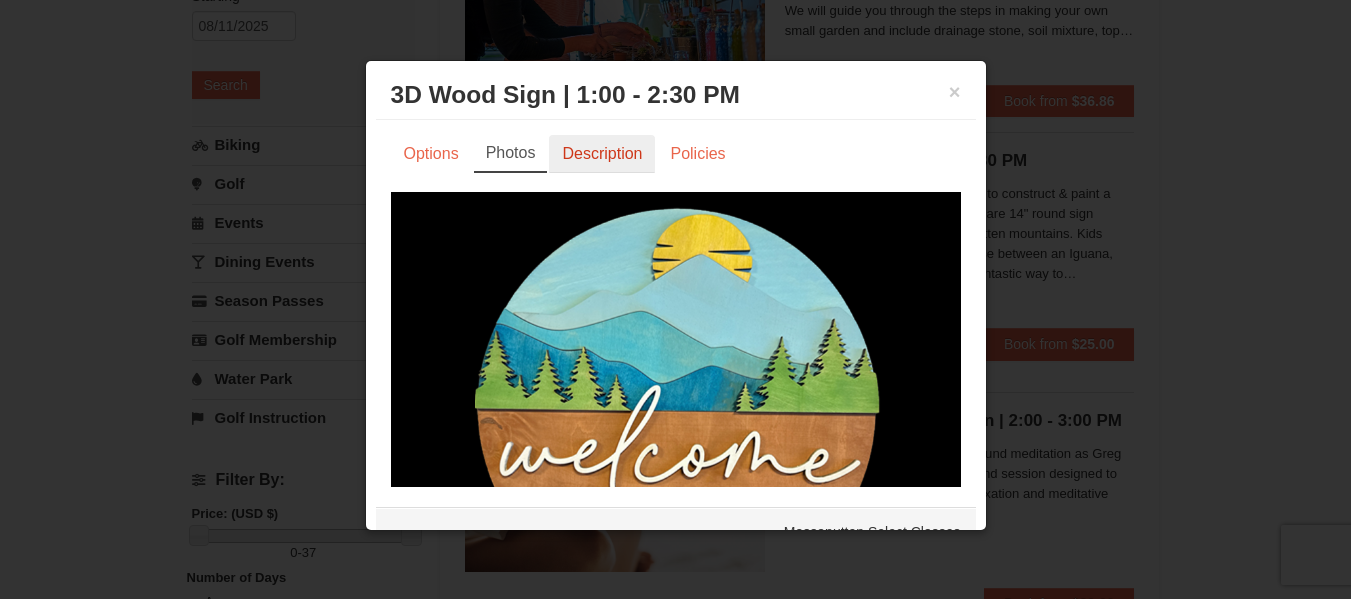 click on "Description" at bounding box center (602, 154) 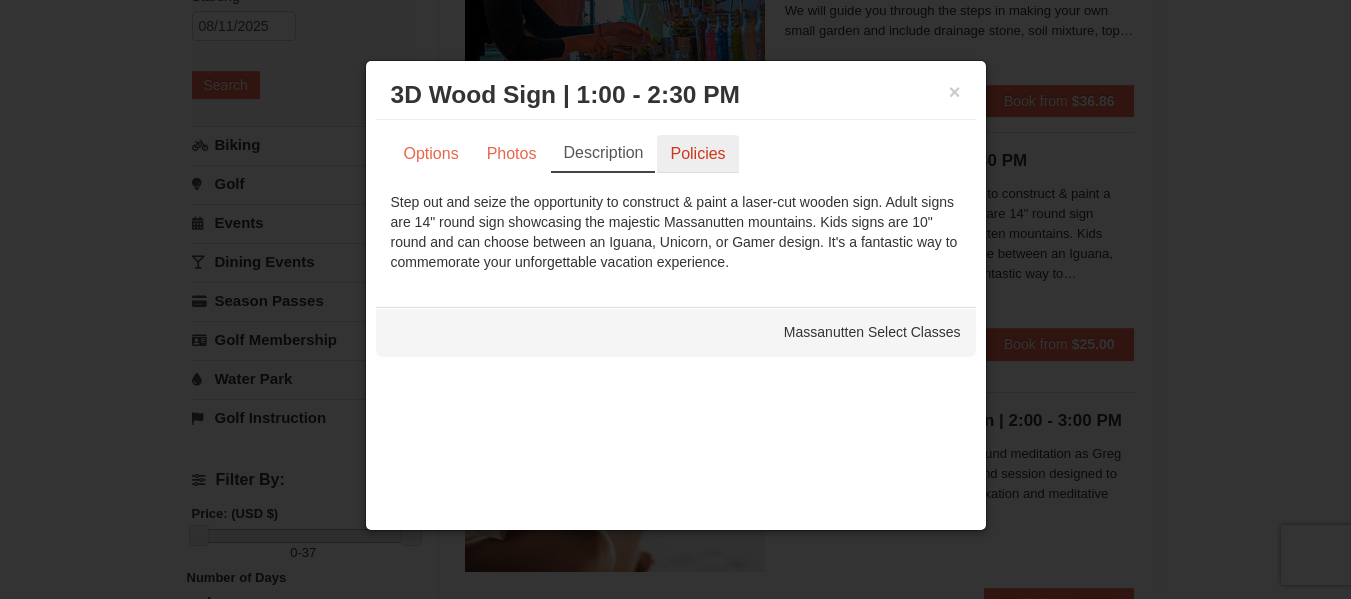 click on "Policies" at bounding box center [697, 154] 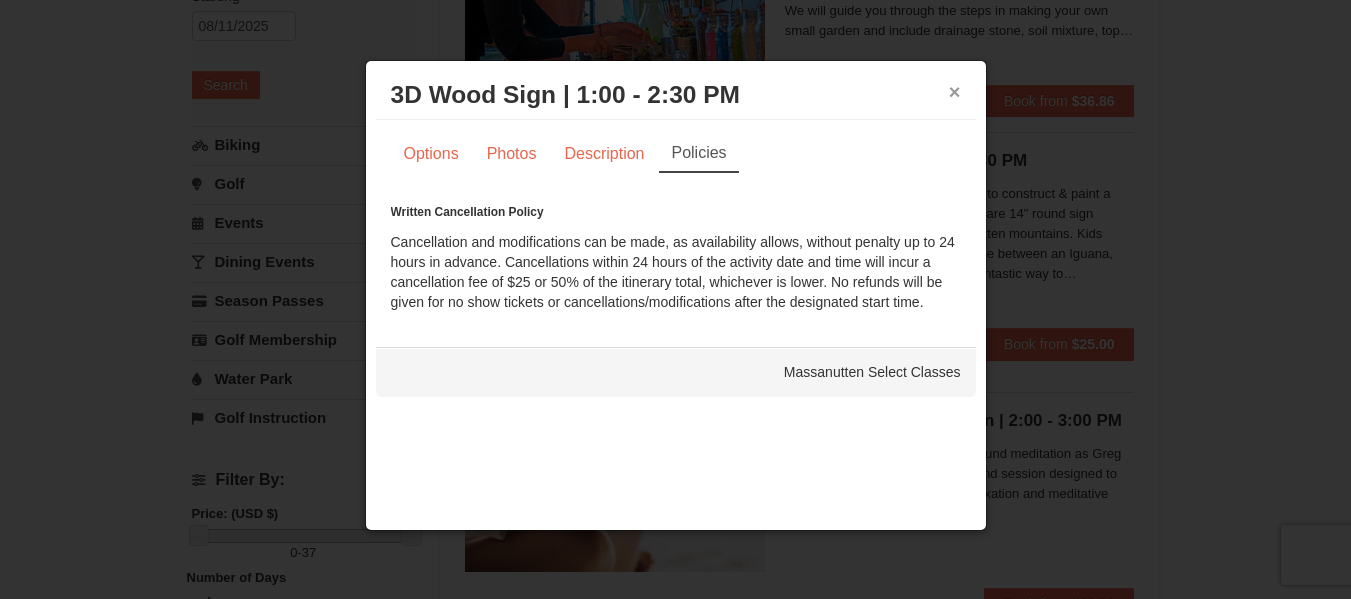 click on "×" at bounding box center [955, 92] 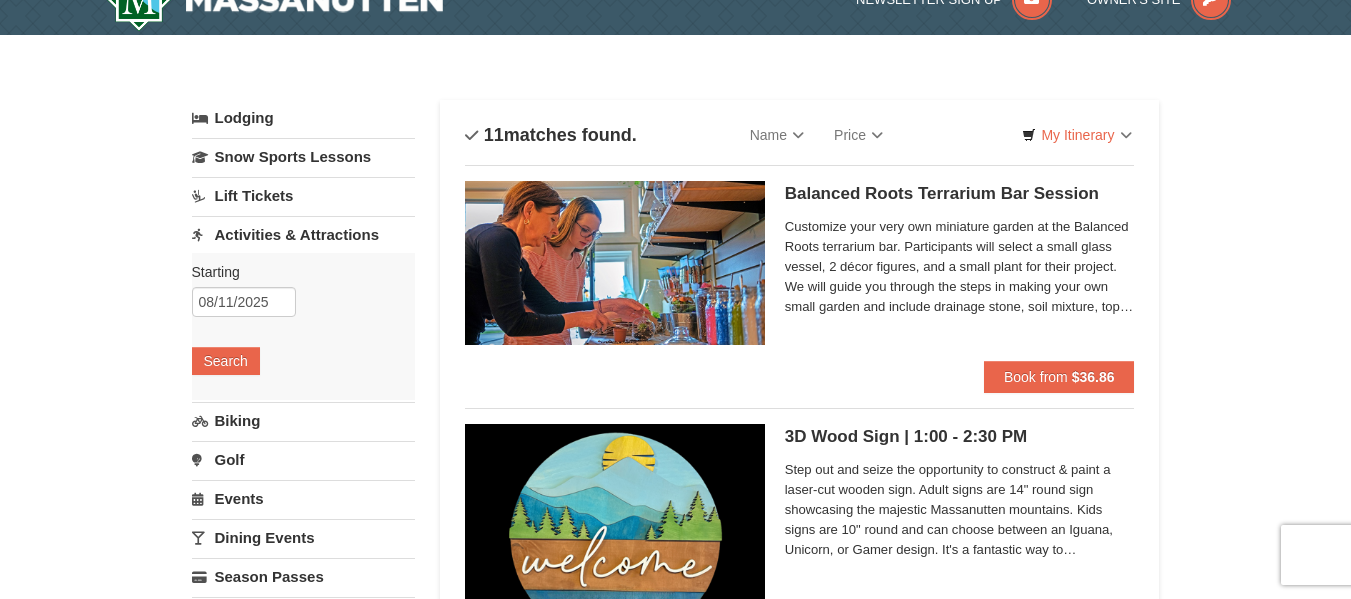 scroll, scrollTop: 11, scrollLeft: 0, axis: vertical 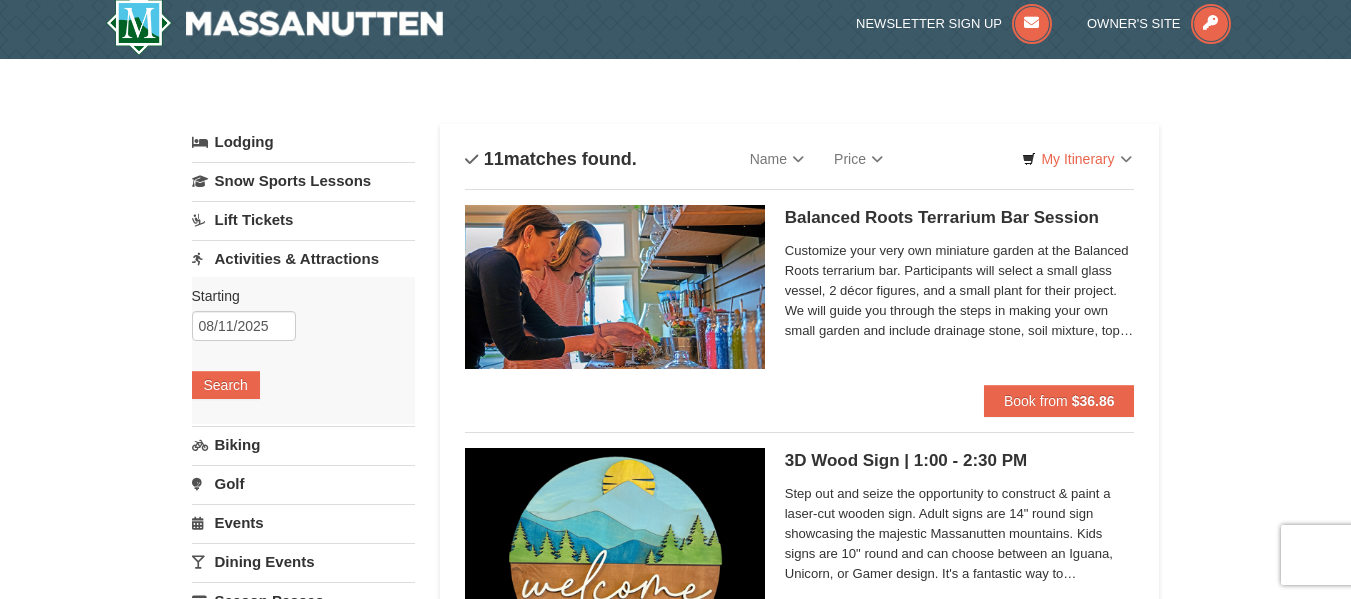 click on "Balanced Roots Terrarium Bar Session  Massanutten Select Classes
Customize your very own miniature garden at the Balanced Roots terrarium bar. Participants will select a small glass vessel, 2 décor figures, and a small plant for their project. We will guide you through the steps in making your own small garden and include drainage stone, soil mixture, top dressing stones and moss to complete your mini garden." at bounding box center [960, 295] 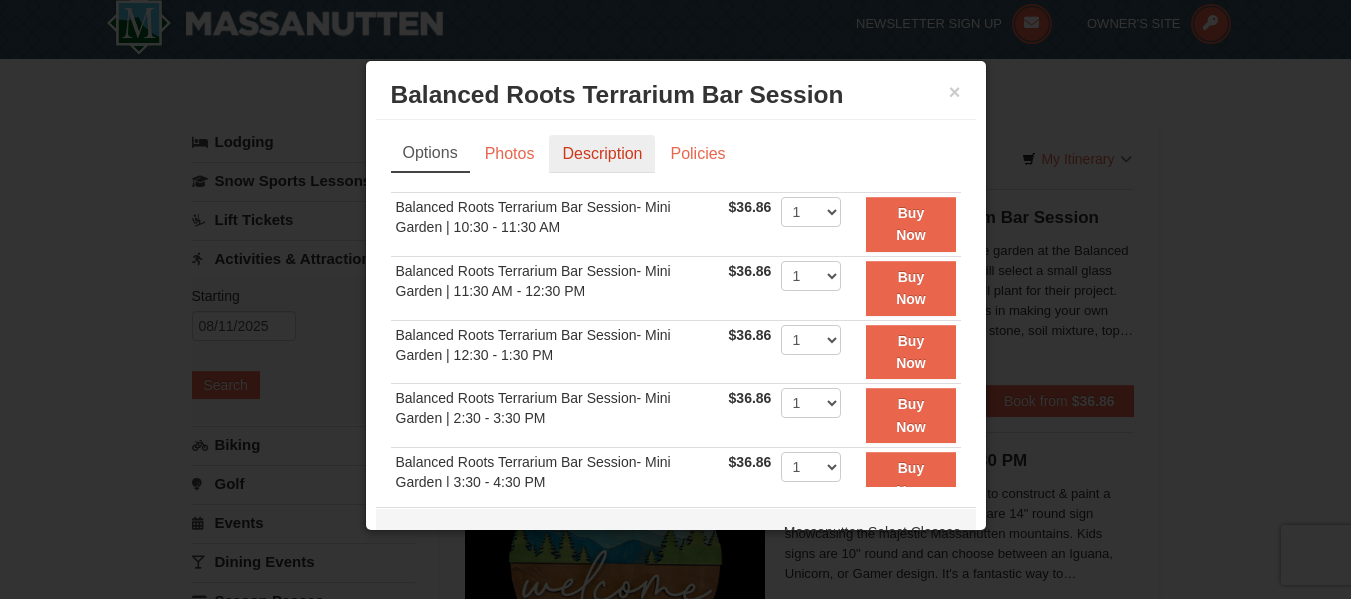 click on "Description" at bounding box center (602, 154) 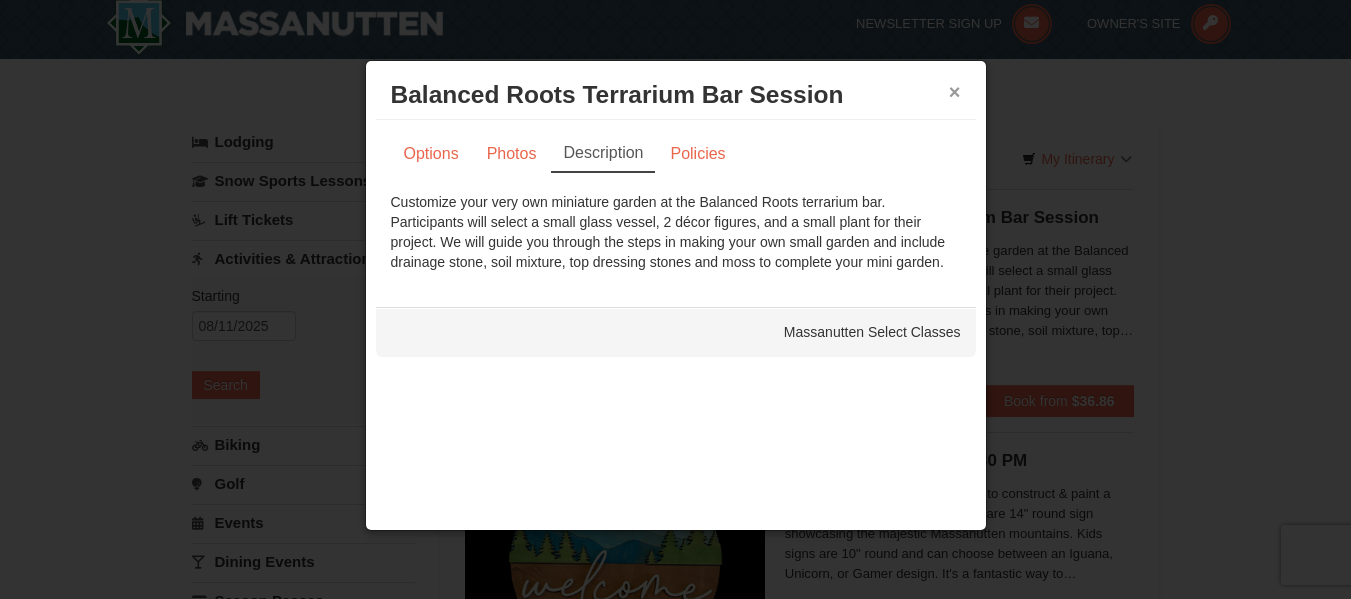 click on "×" at bounding box center [955, 92] 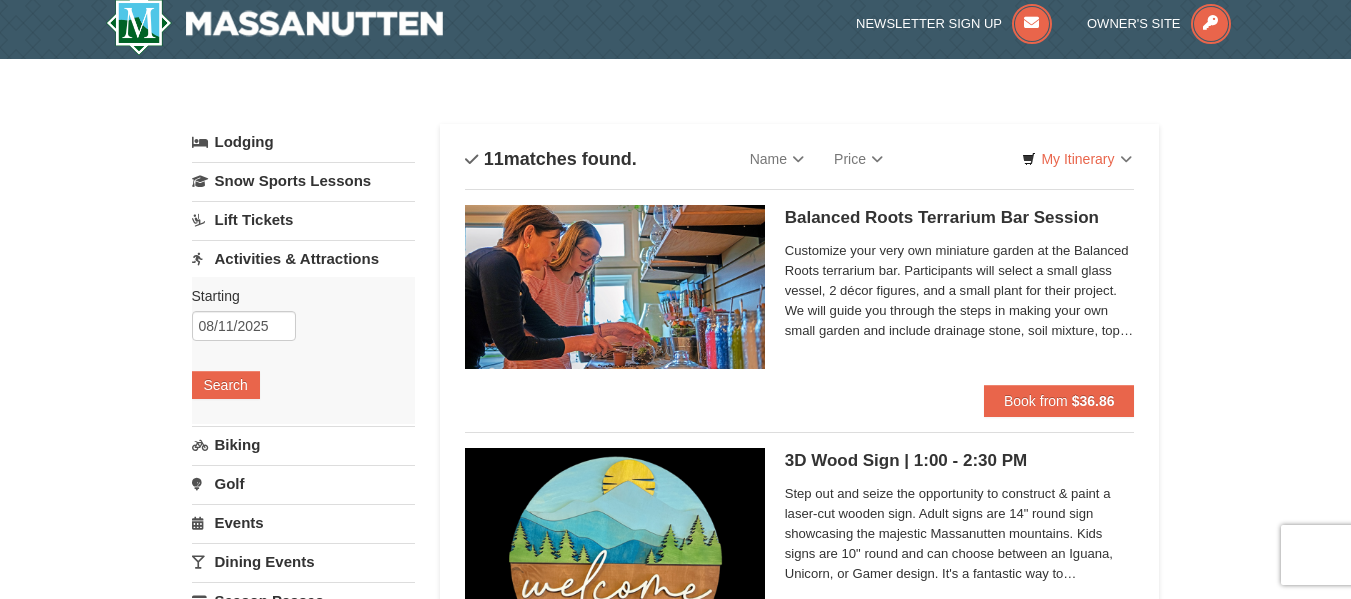 click on "Balanced Roots Terrarium Bar Session  Massanutten Select Classes" at bounding box center (960, 218) 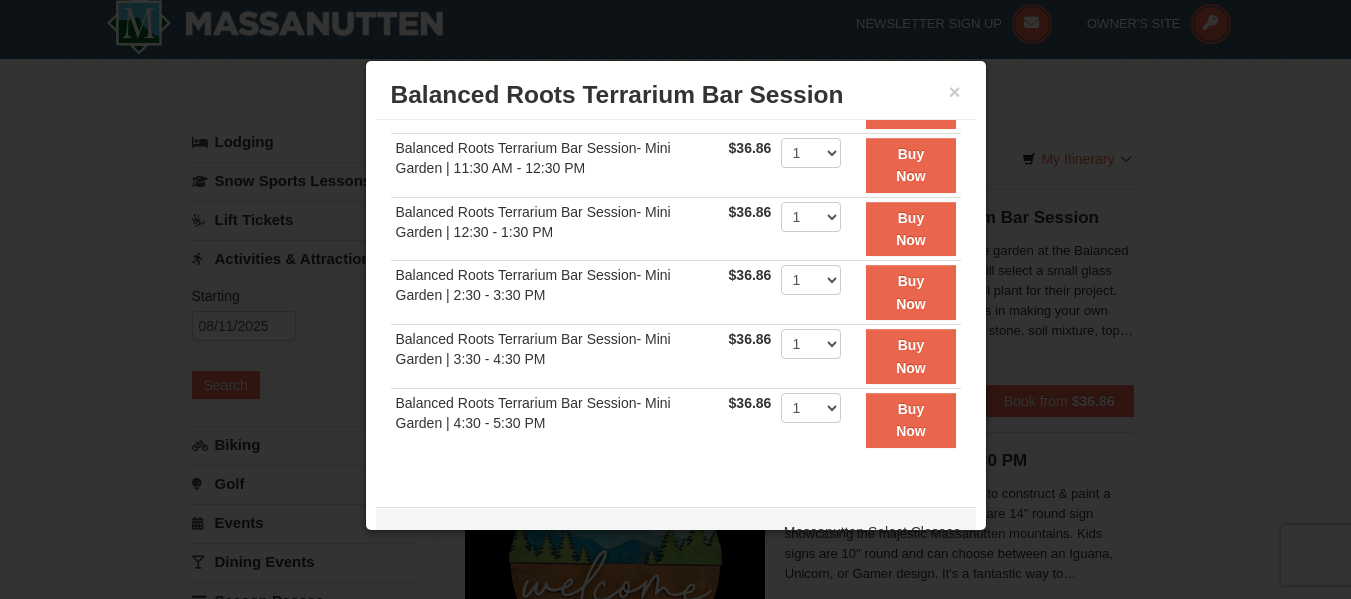 scroll, scrollTop: 0, scrollLeft: 0, axis: both 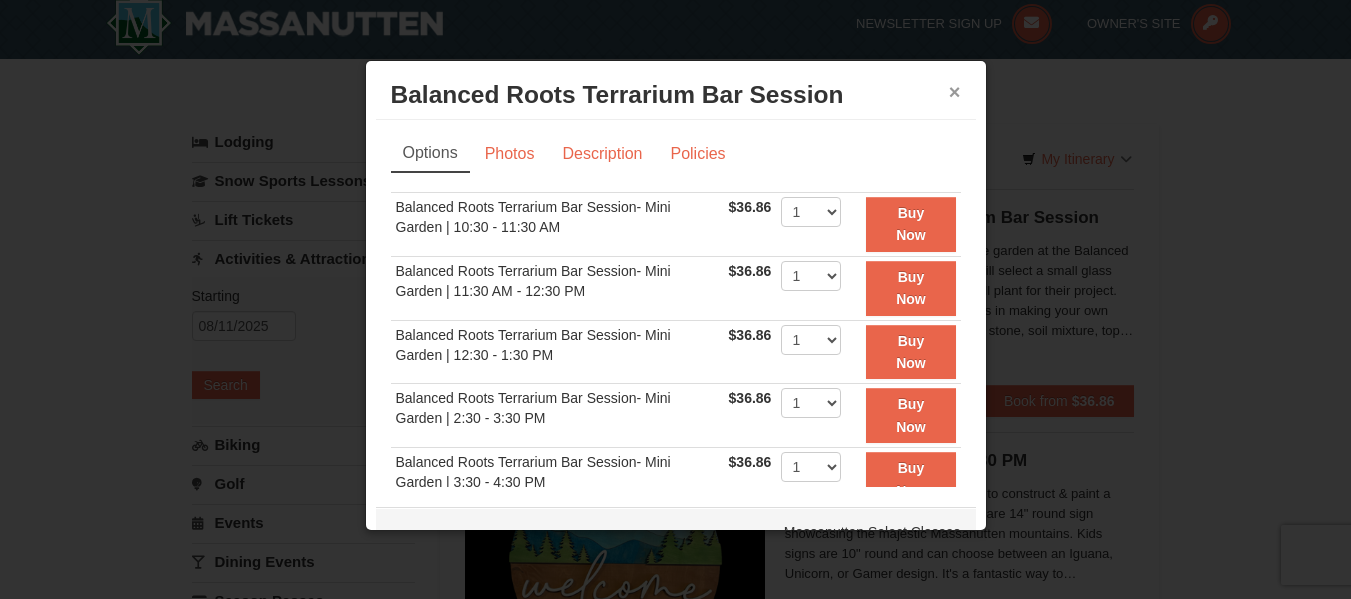 click on "×" at bounding box center (955, 92) 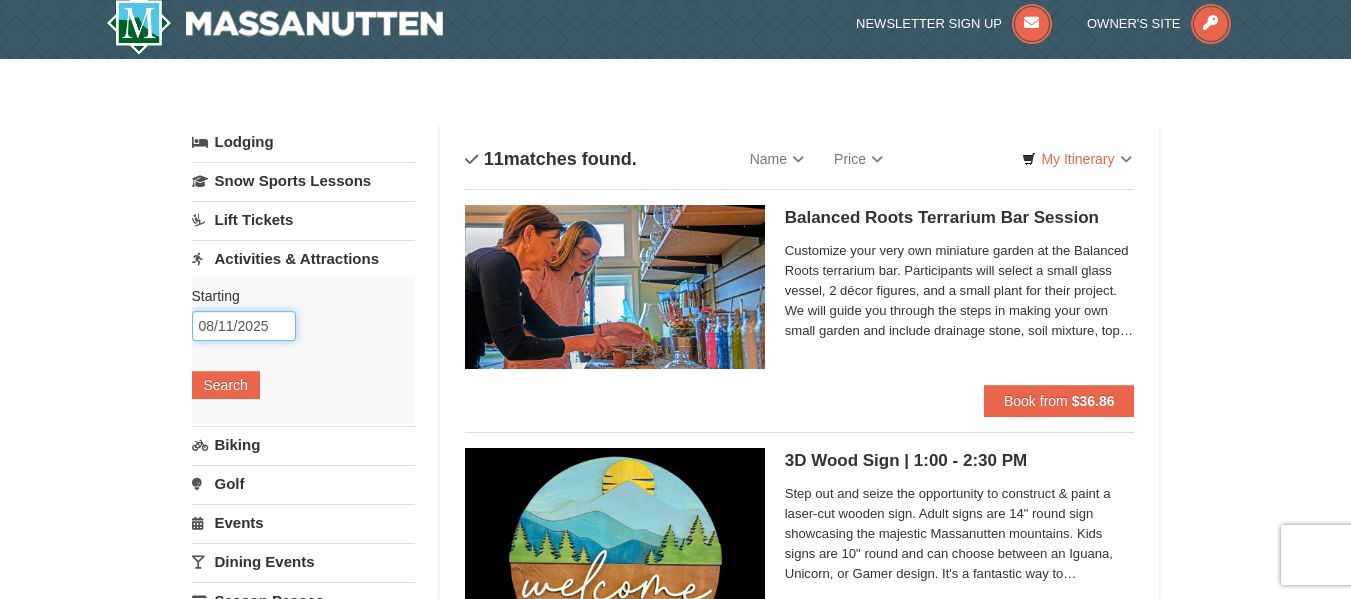 click on "08/11/2025" at bounding box center (244, 326) 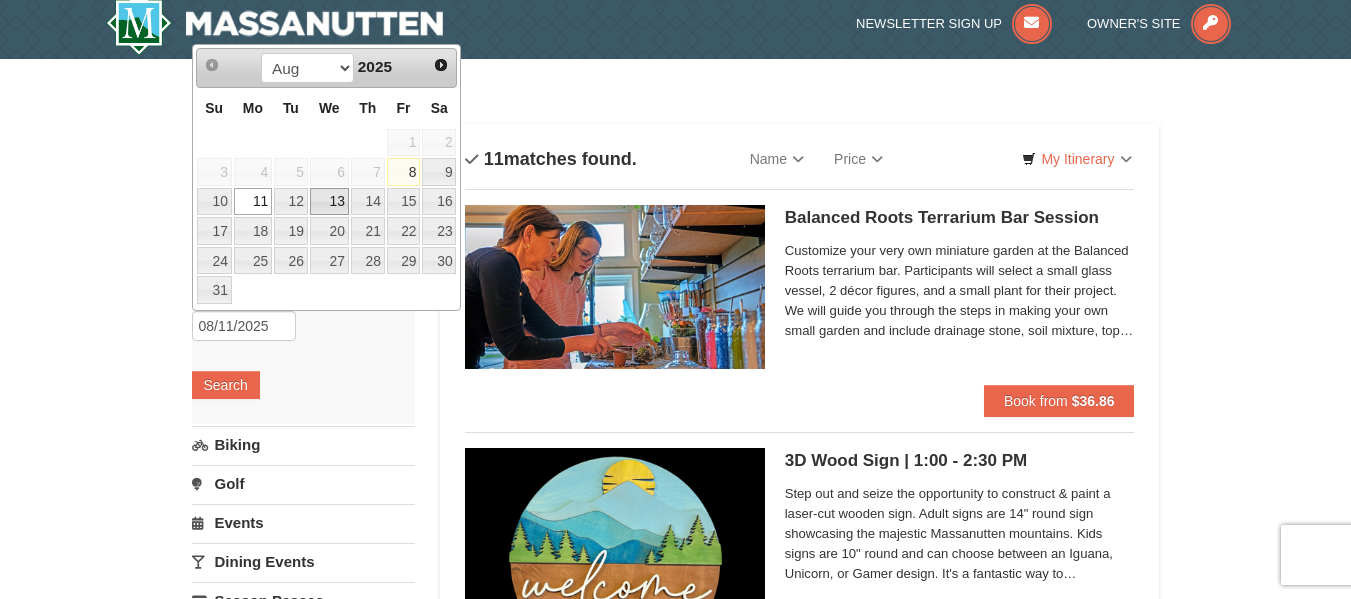 click on "13" at bounding box center [329, 202] 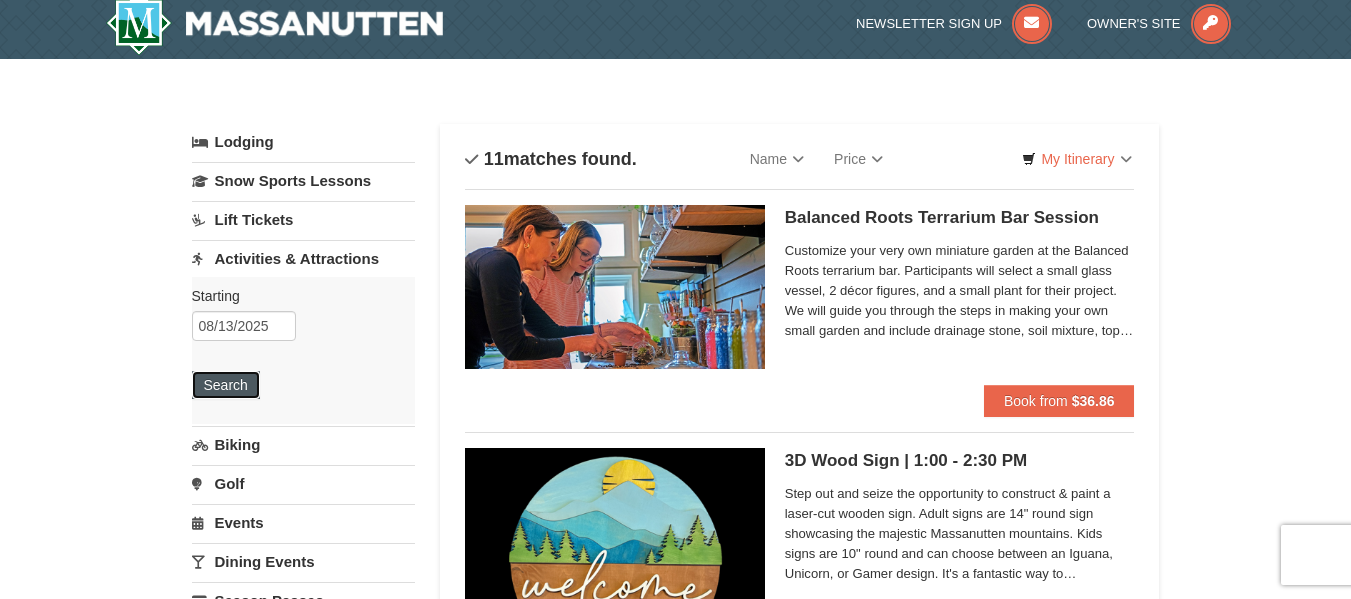 click on "Search" at bounding box center [226, 385] 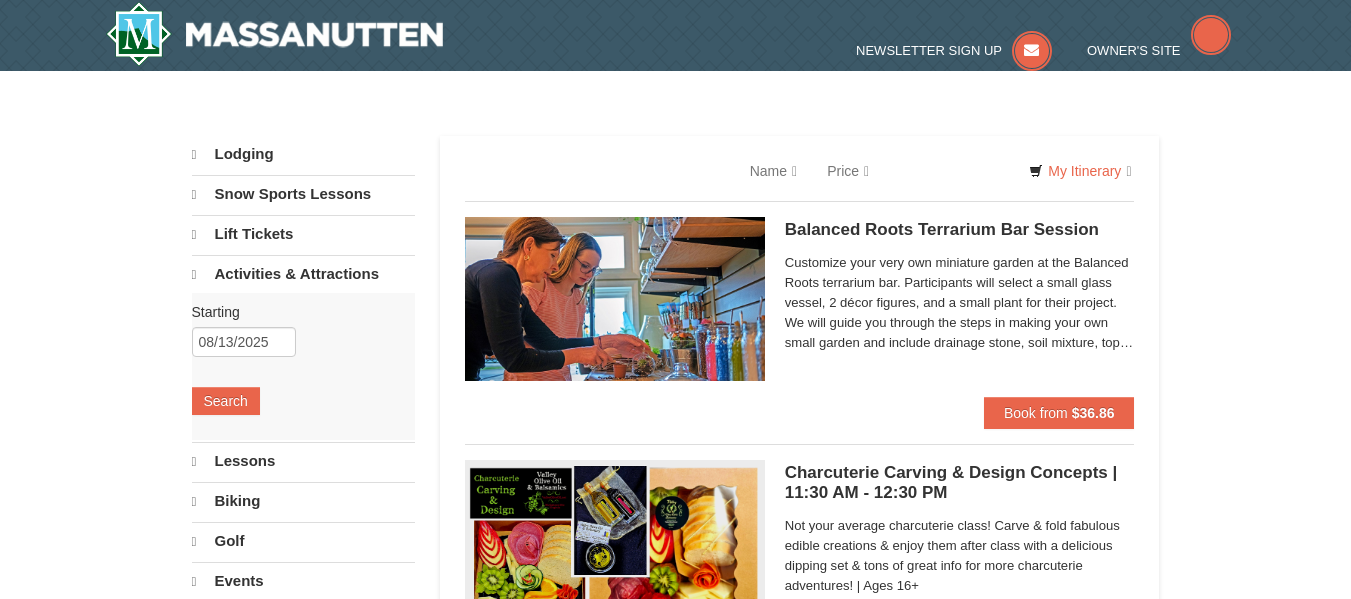 scroll, scrollTop: 0, scrollLeft: 0, axis: both 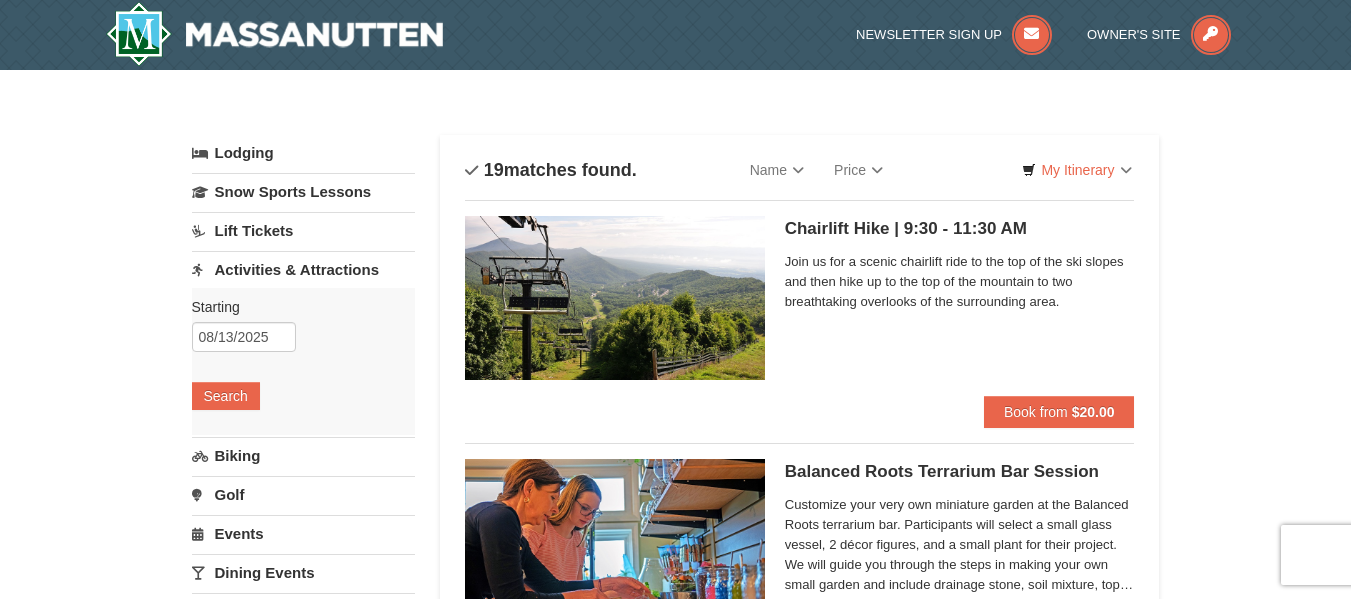 drag, startPoint x: 1355, startPoint y: 68, endPoint x: 1352, endPoint y: 50, distance: 18.248287 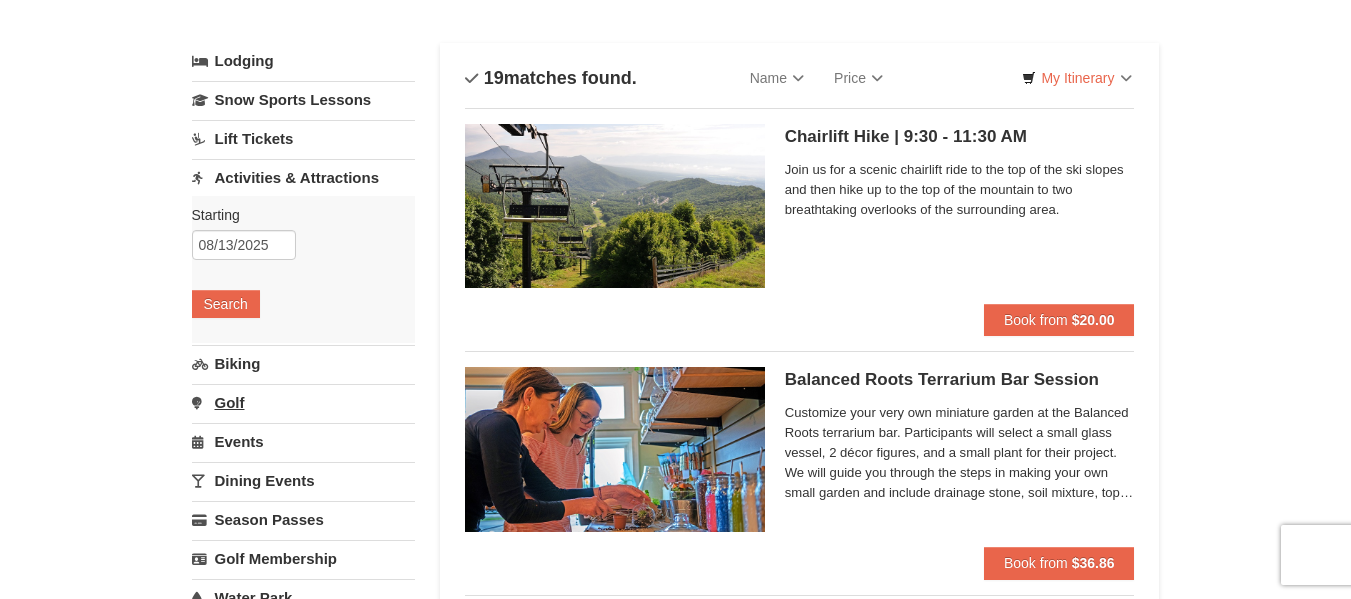 scroll, scrollTop: 200, scrollLeft: 0, axis: vertical 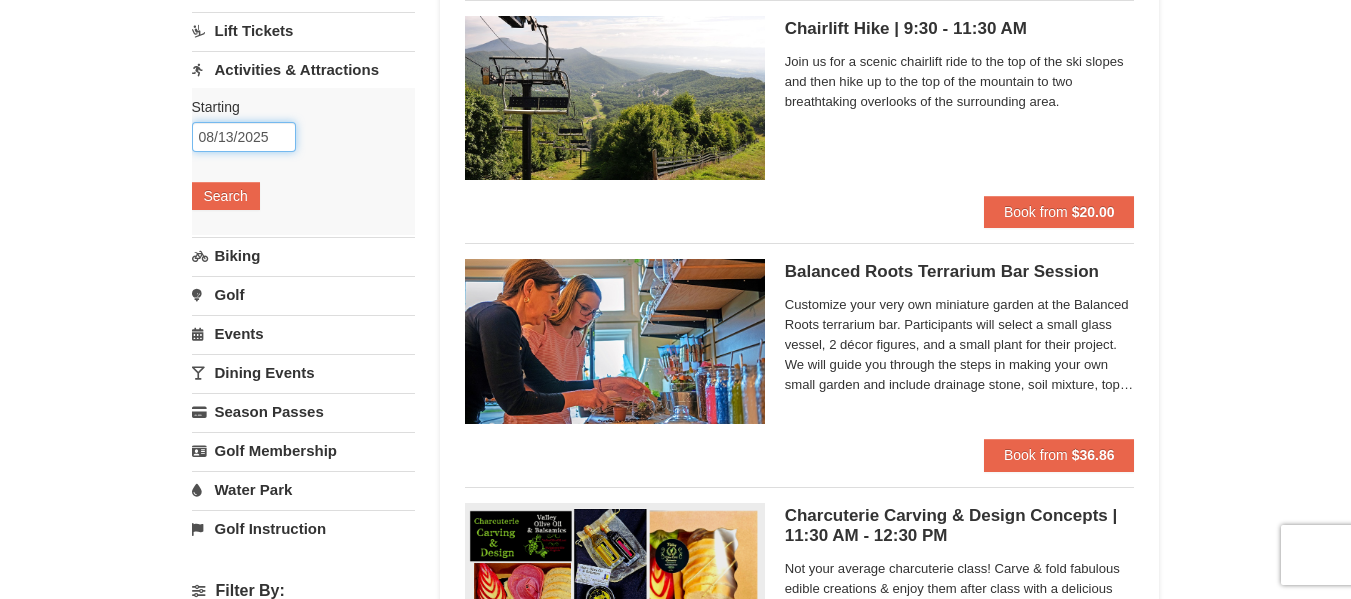 click on "08/13/2025" at bounding box center [244, 137] 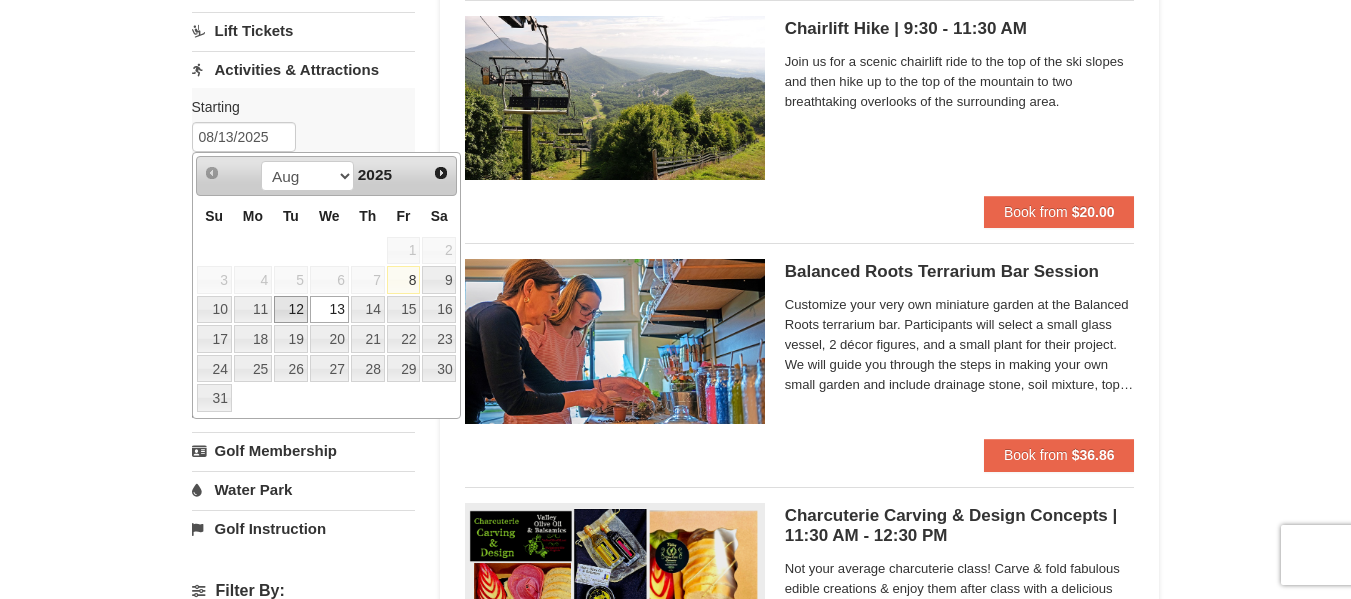 click on "12" at bounding box center (291, 310) 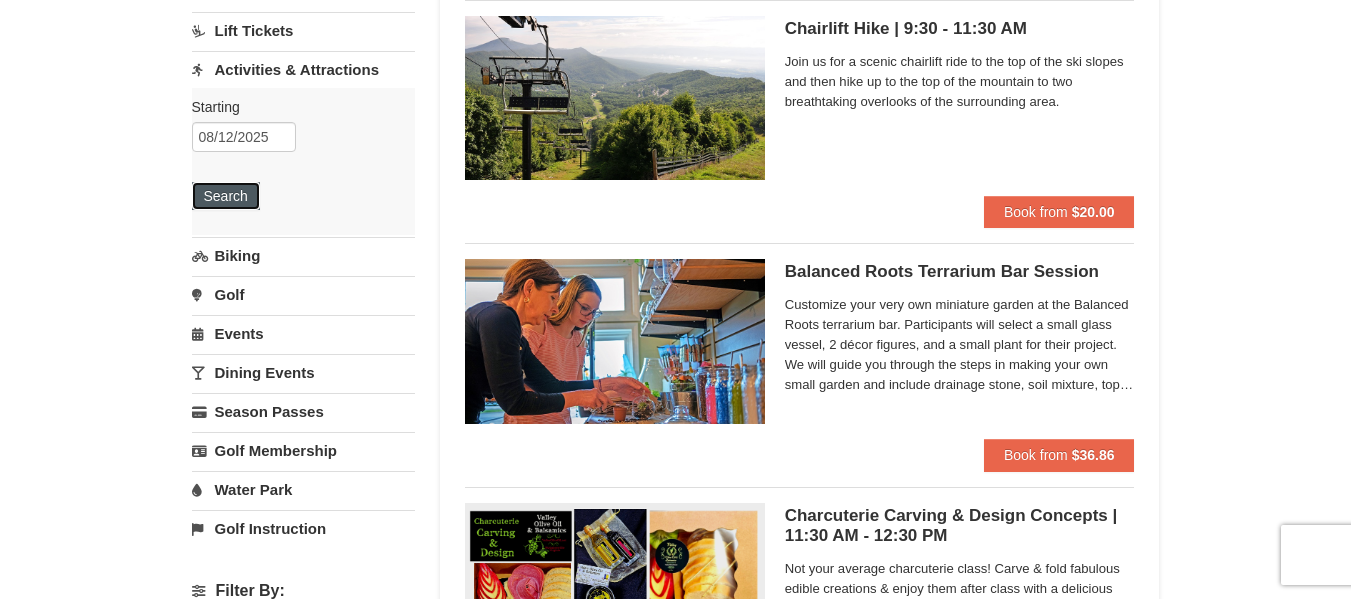 click on "Search" at bounding box center (226, 196) 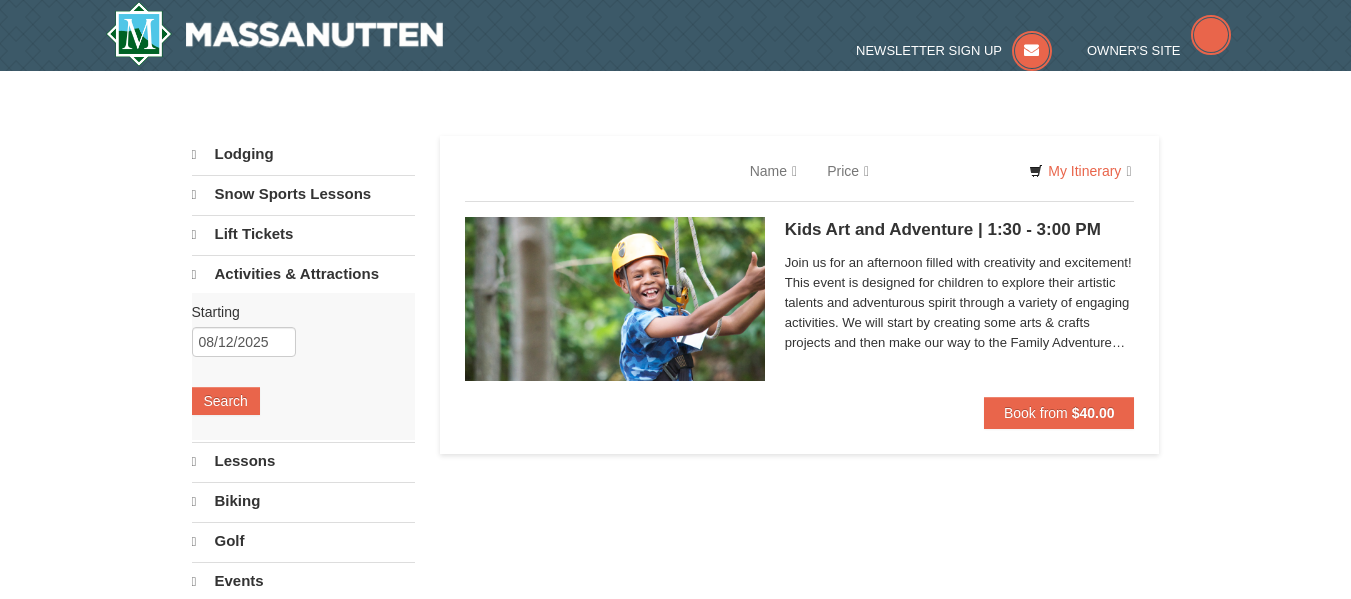 scroll, scrollTop: 0, scrollLeft: 0, axis: both 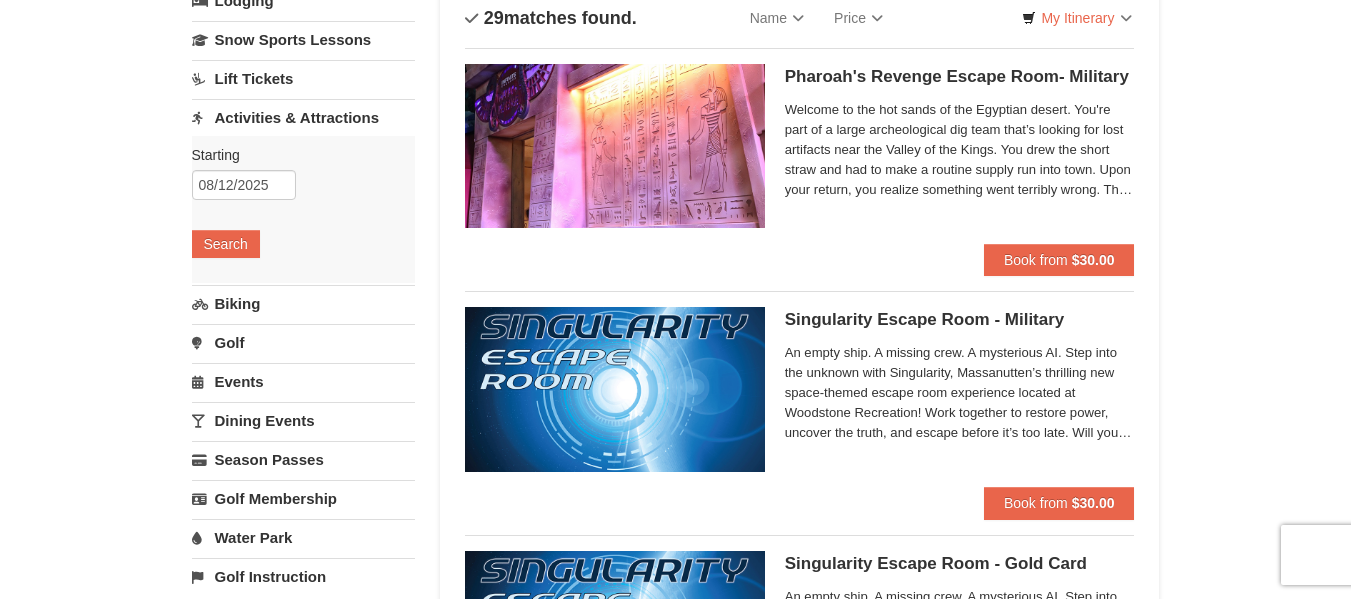 drag, startPoint x: 1363, startPoint y: 49, endPoint x: 1355, endPoint y: 59, distance: 12.806249 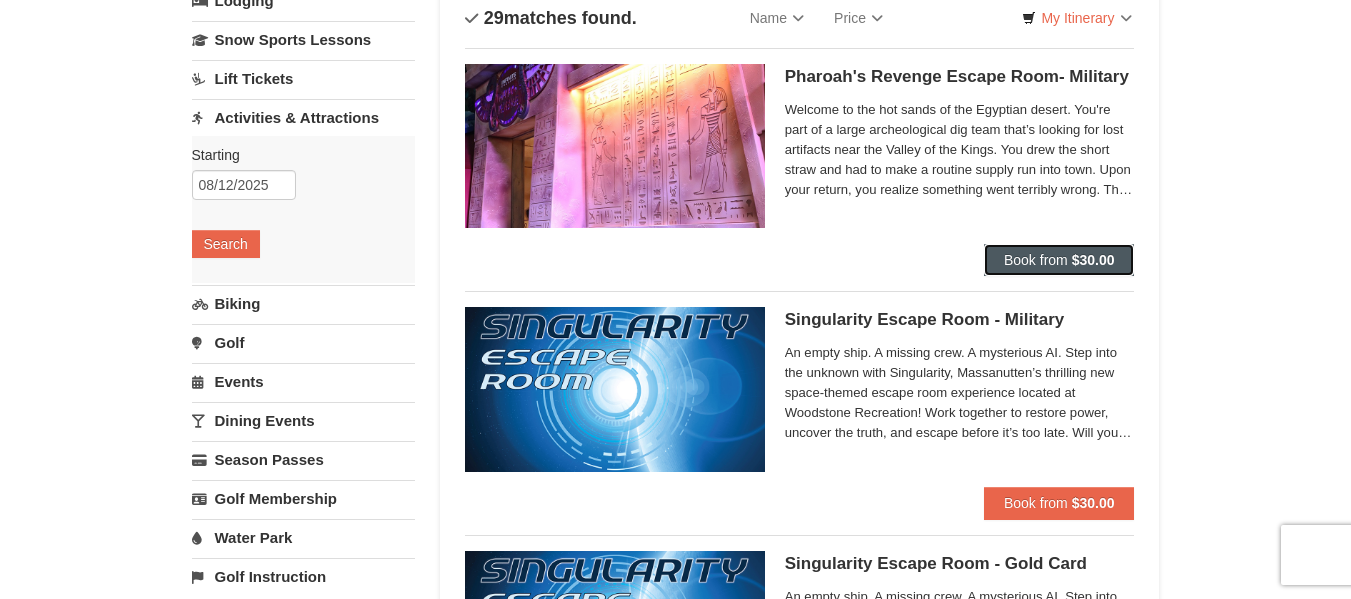 click on "Book from" at bounding box center (1036, 260) 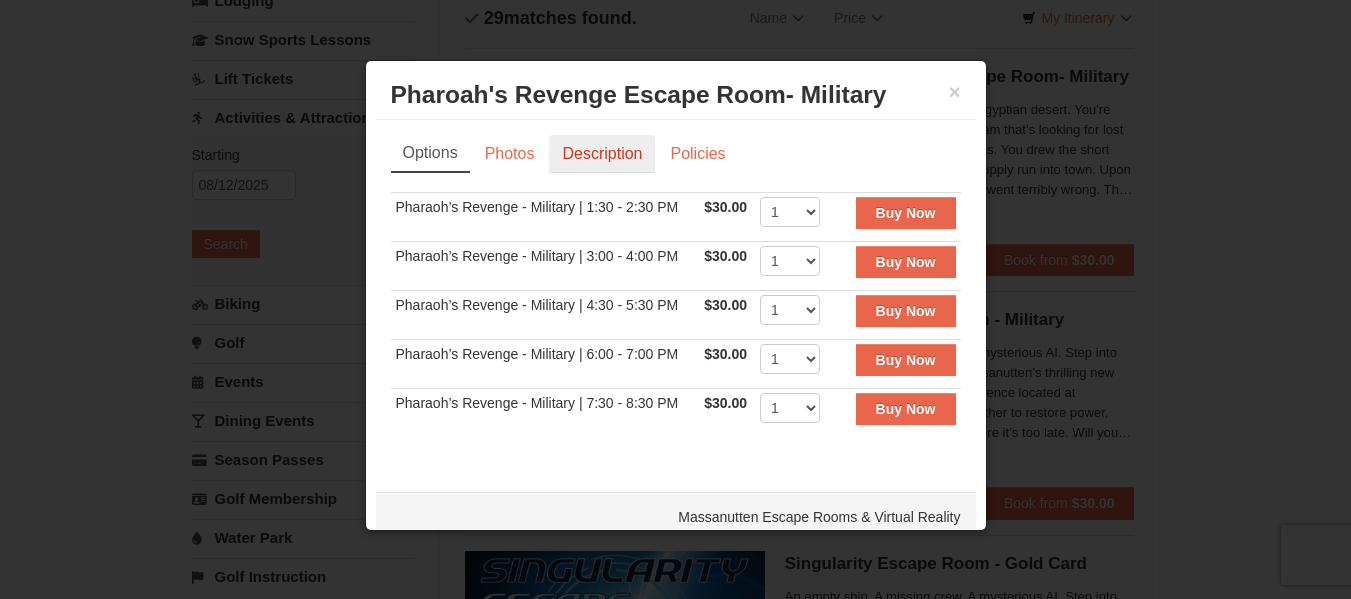 click on "Description" at bounding box center (602, 154) 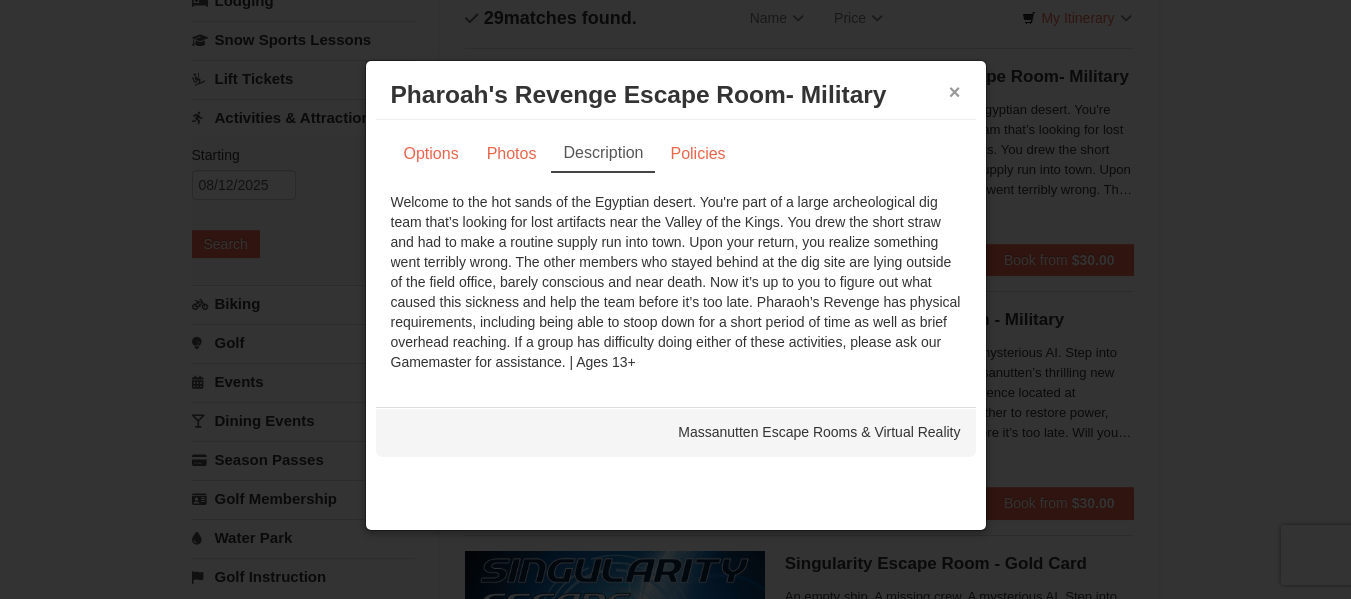 click on "×" at bounding box center (955, 92) 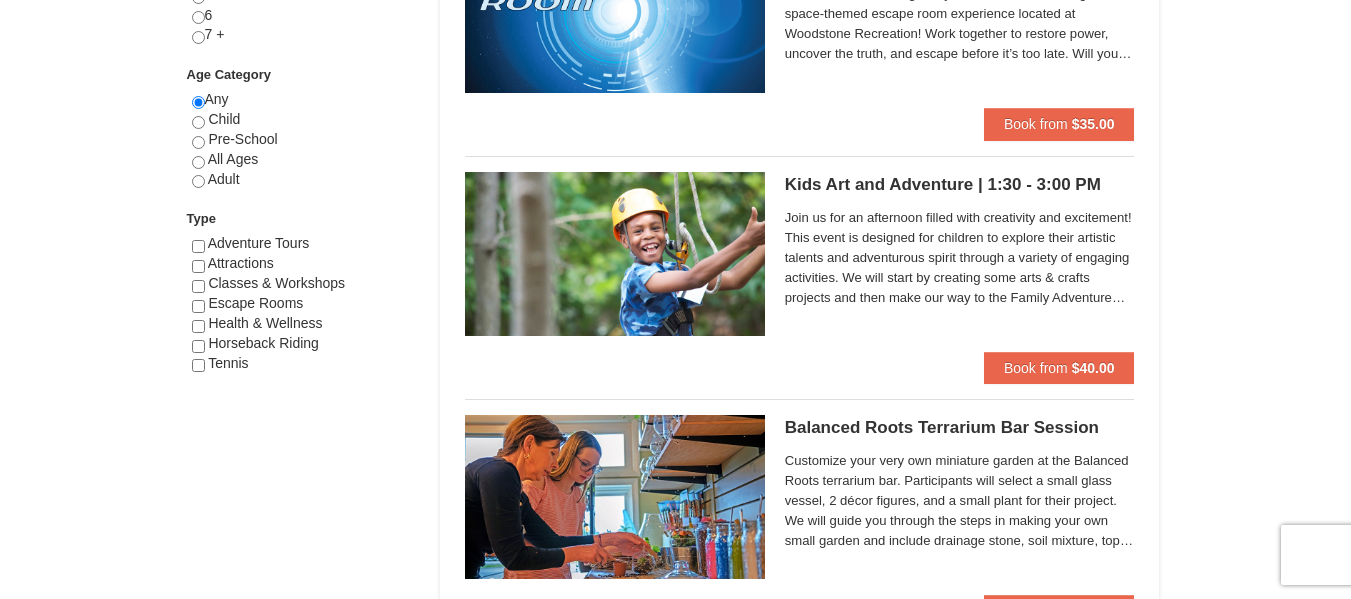 scroll, scrollTop: 1052, scrollLeft: 0, axis: vertical 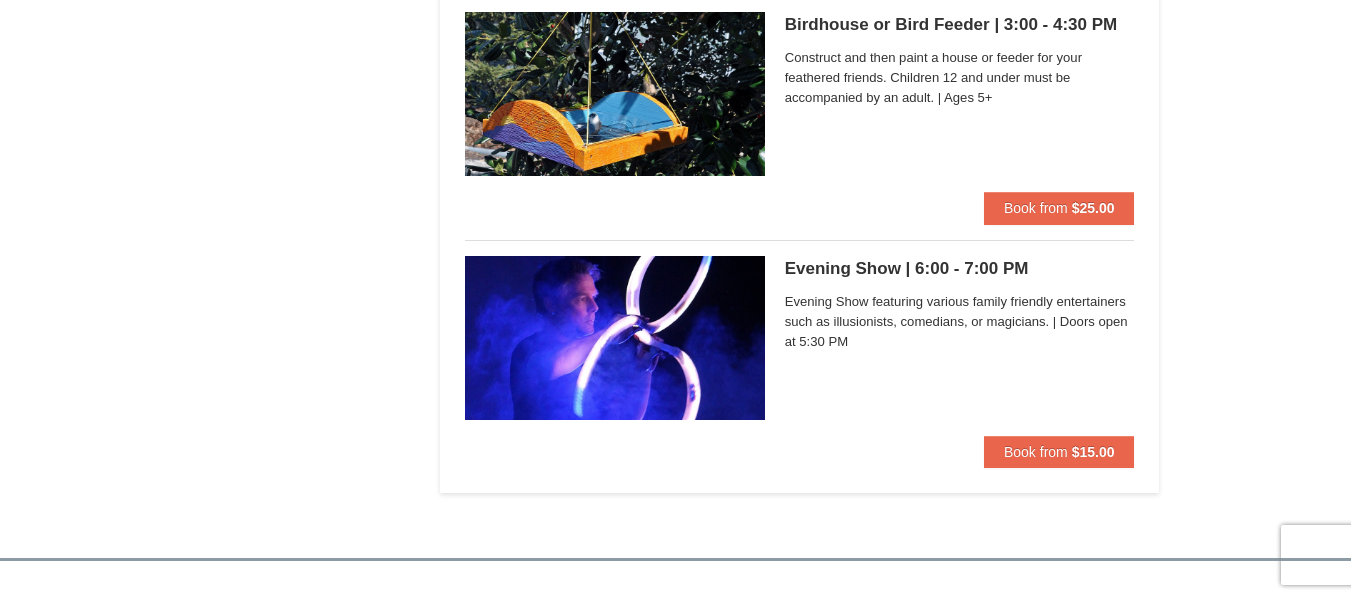 drag, startPoint x: 1276, startPoint y: 295, endPoint x: 1365, endPoint y: 503, distance: 226.24103 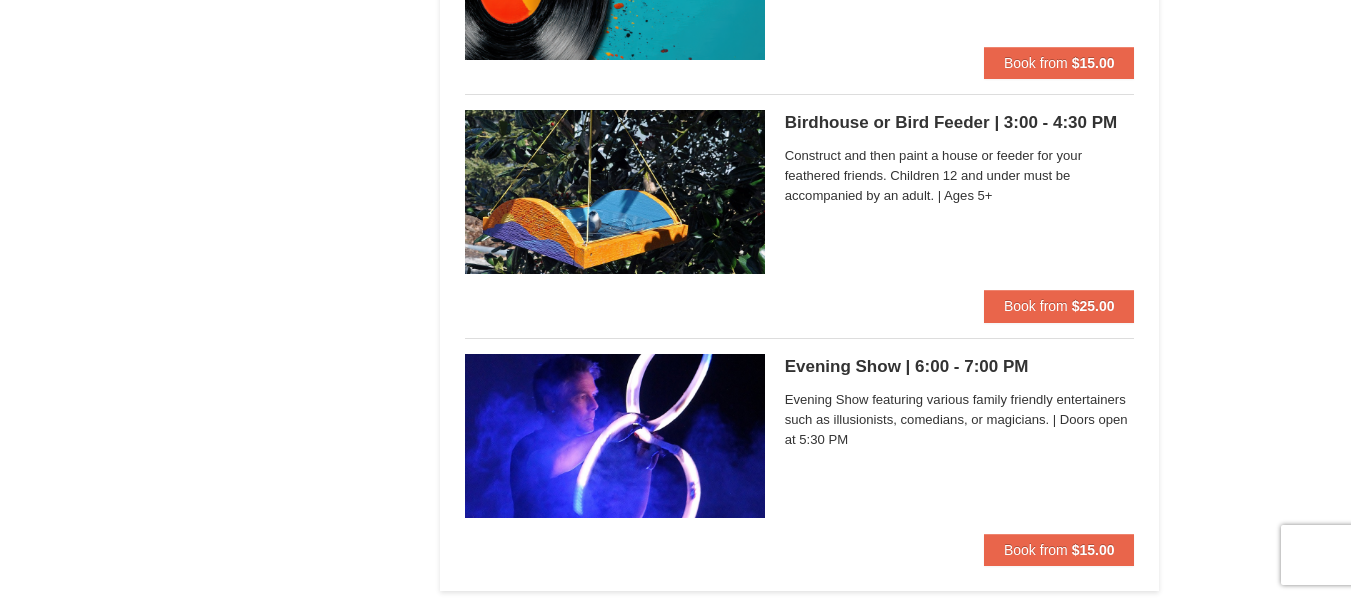 scroll, scrollTop: 6722, scrollLeft: 0, axis: vertical 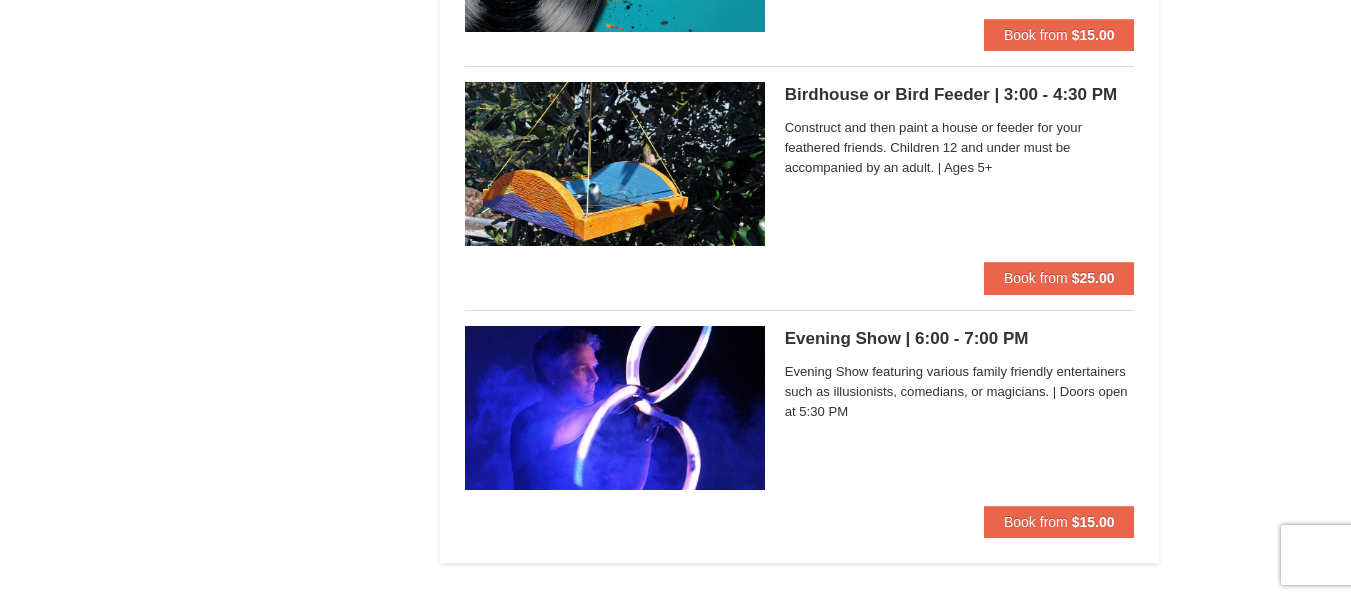 click on "Construct and then paint a house or feeder for your feathered friends. Children 12 and under must be accompanied by an adult. | Ages 5+" at bounding box center [960, 148] 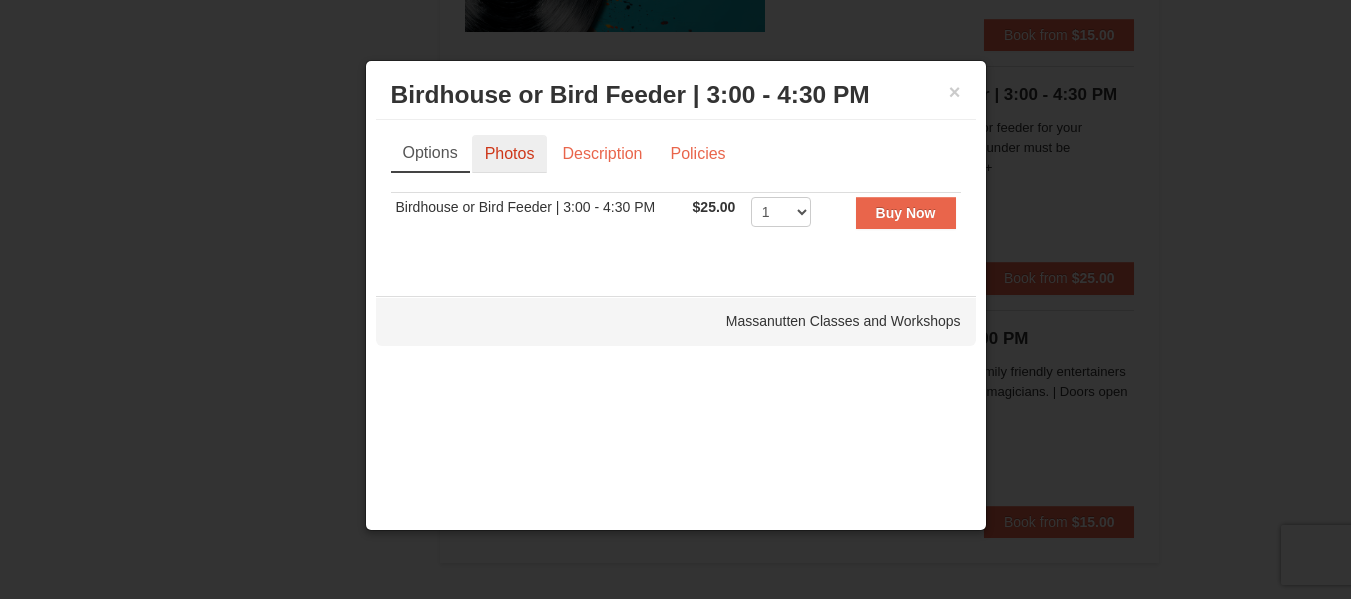 click on "Photos" at bounding box center (510, 154) 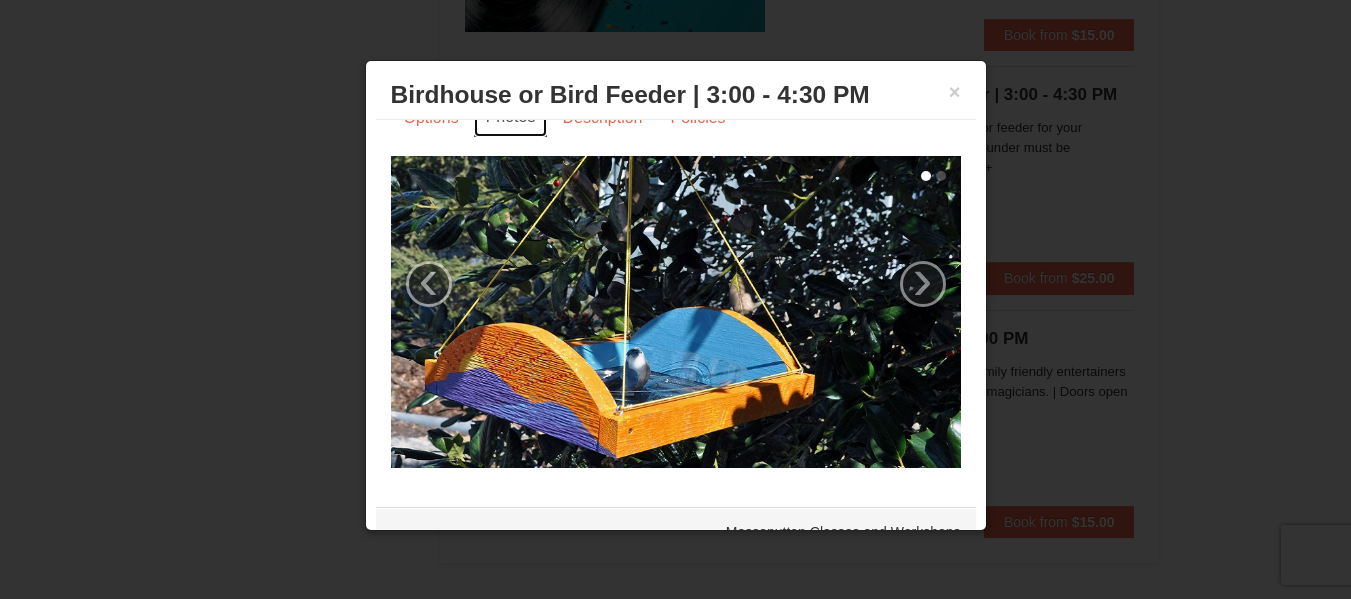 scroll, scrollTop: 0, scrollLeft: 0, axis: both 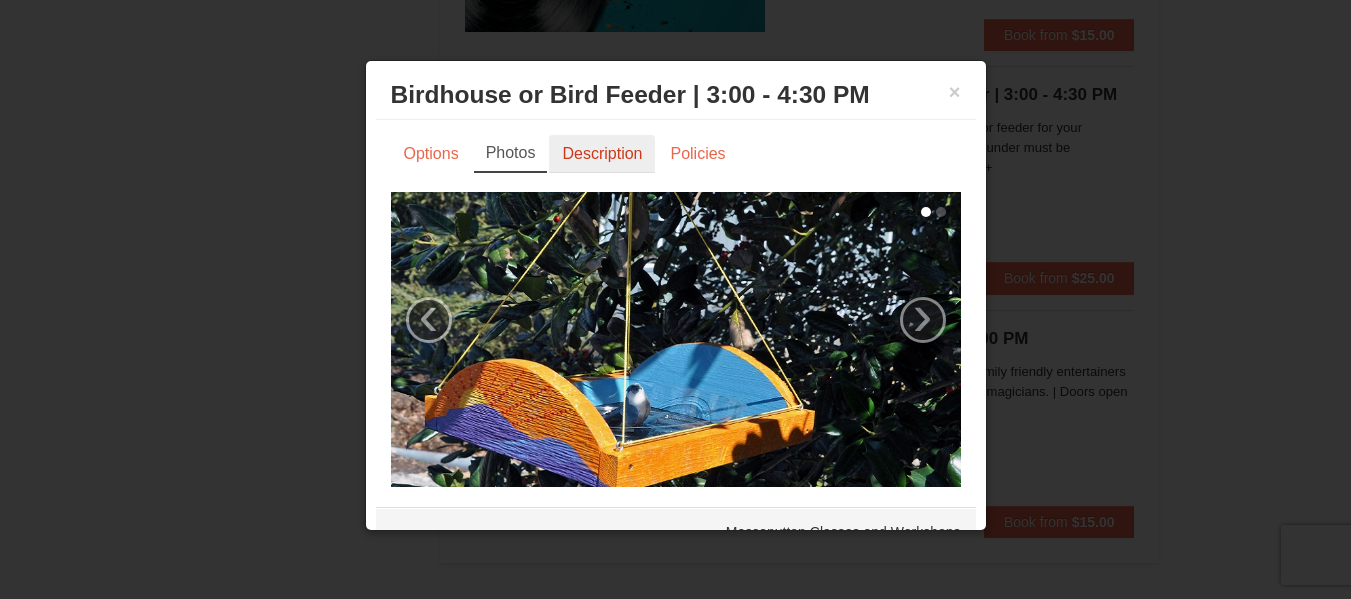 click on "Description" at bounding box center (602, 154) 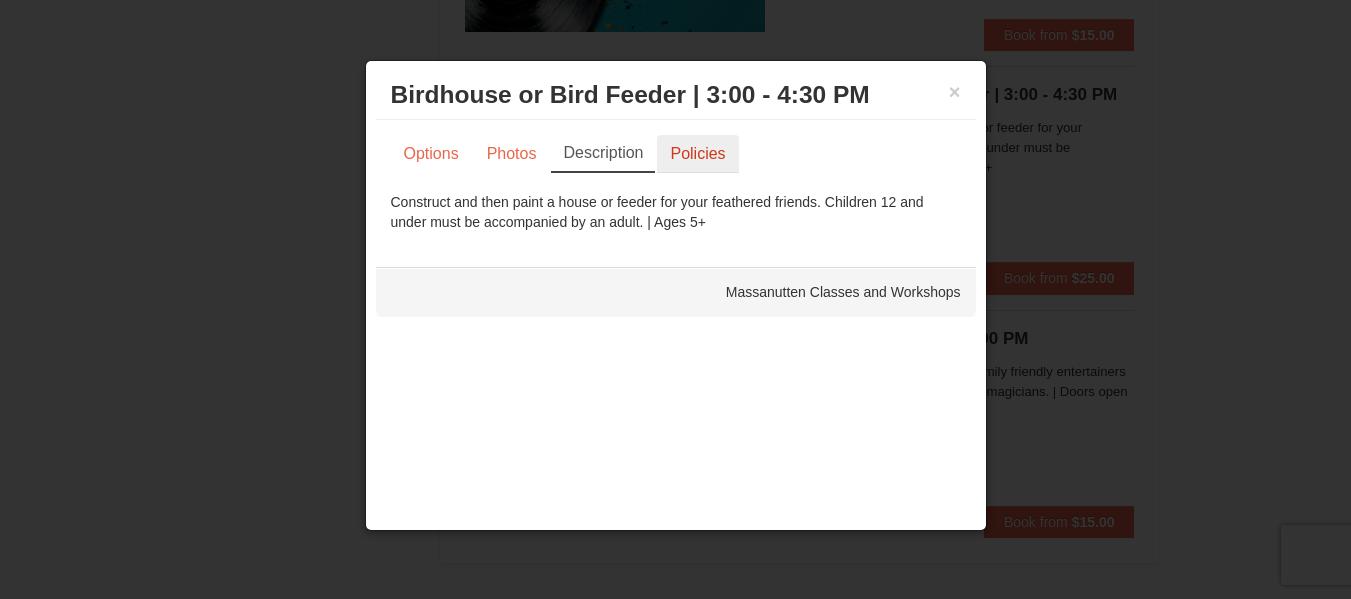 click on "Policies" at bounding box center (697, 154) 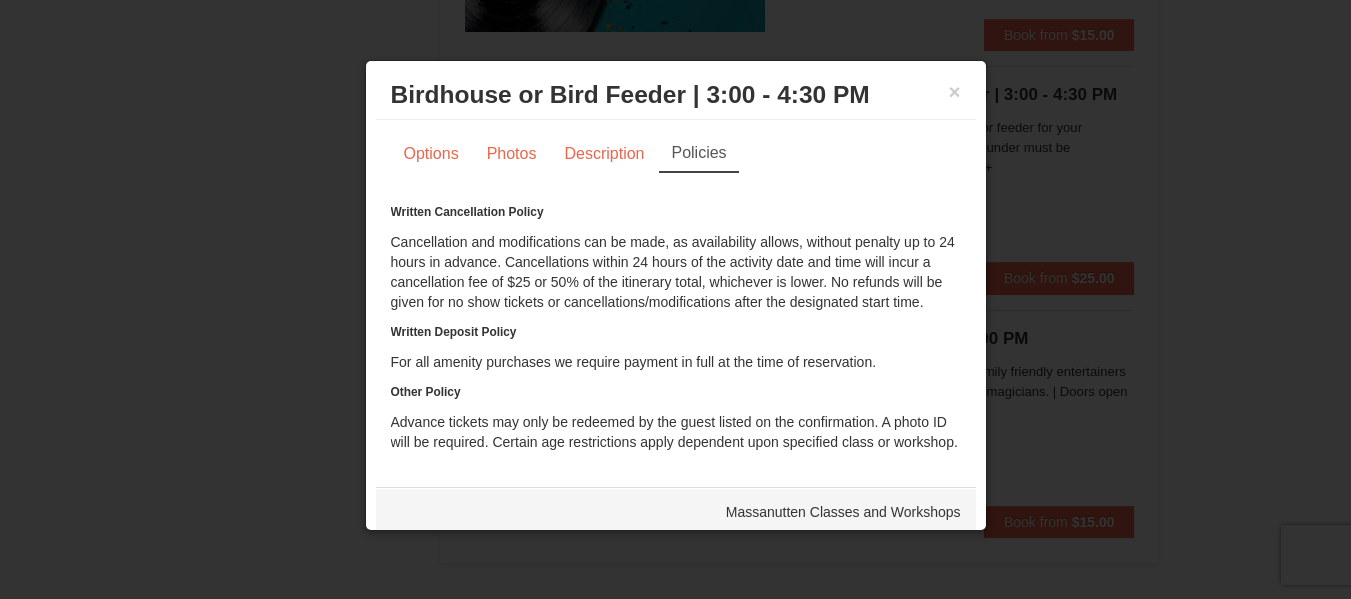 click on "Birdhouse or Bird Feeder | 3:00 - 4:30 PM  Massanutten Classes and Workshops" at bounding box center [676, 95] 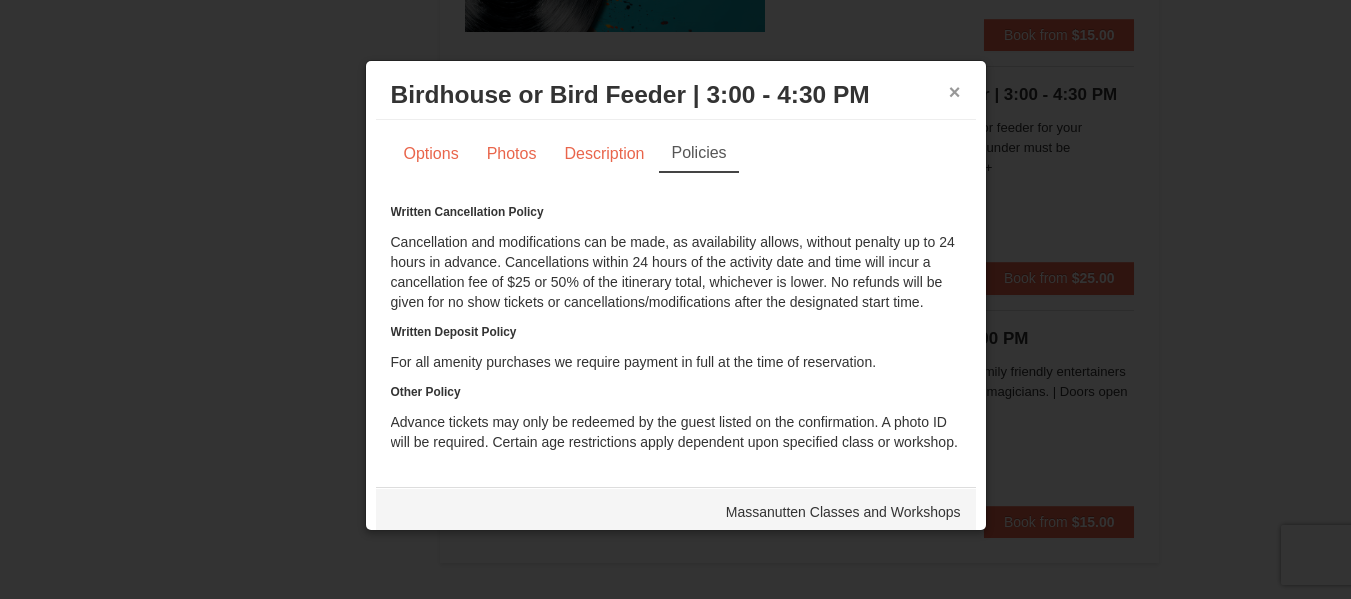 click on "×" at bounding box center [955, 92] 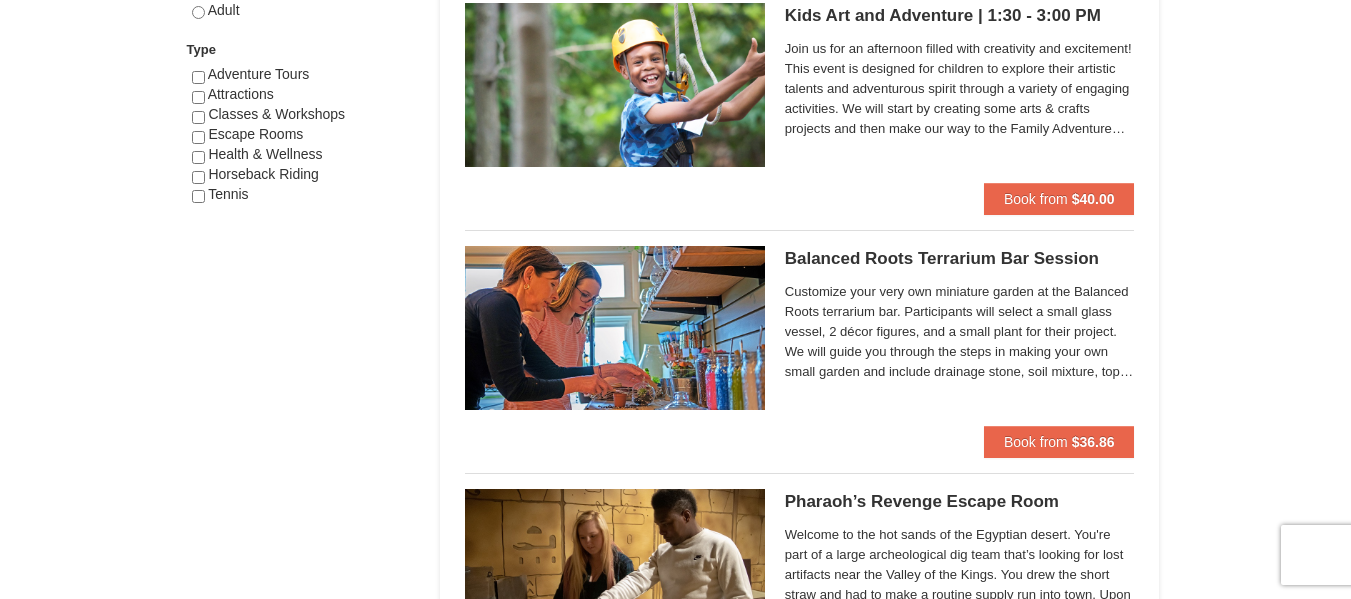scroll, scrollTop: 1222, scrollLeft: 0, axis: vertical 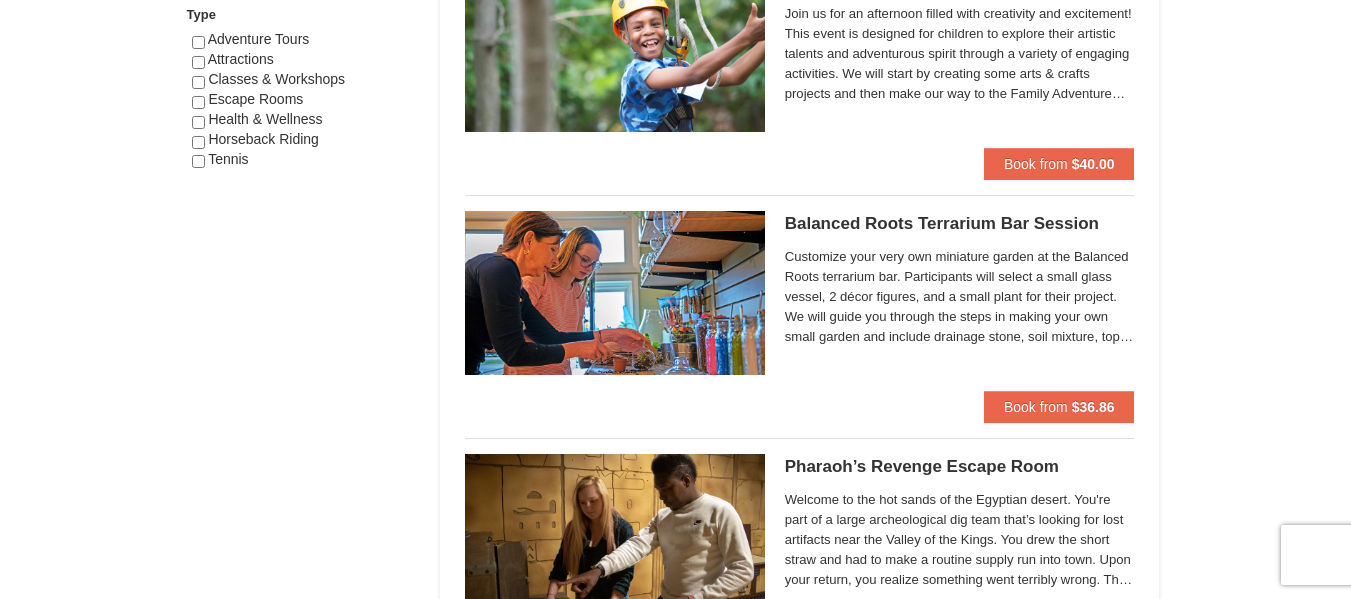 click on "×
Categories
List
Filter
My Itinerary
Questions?  [PHONE]
Lodging
Arrival Please format dates MM/DD/YYYY Please format dates MM/DD/YYYY
[DATE]
Departure Please format dates MM/DD/YYYY Please format dates MM/DD/YYYY
[DATE]
2 0" at bounding box center (675, 2478) 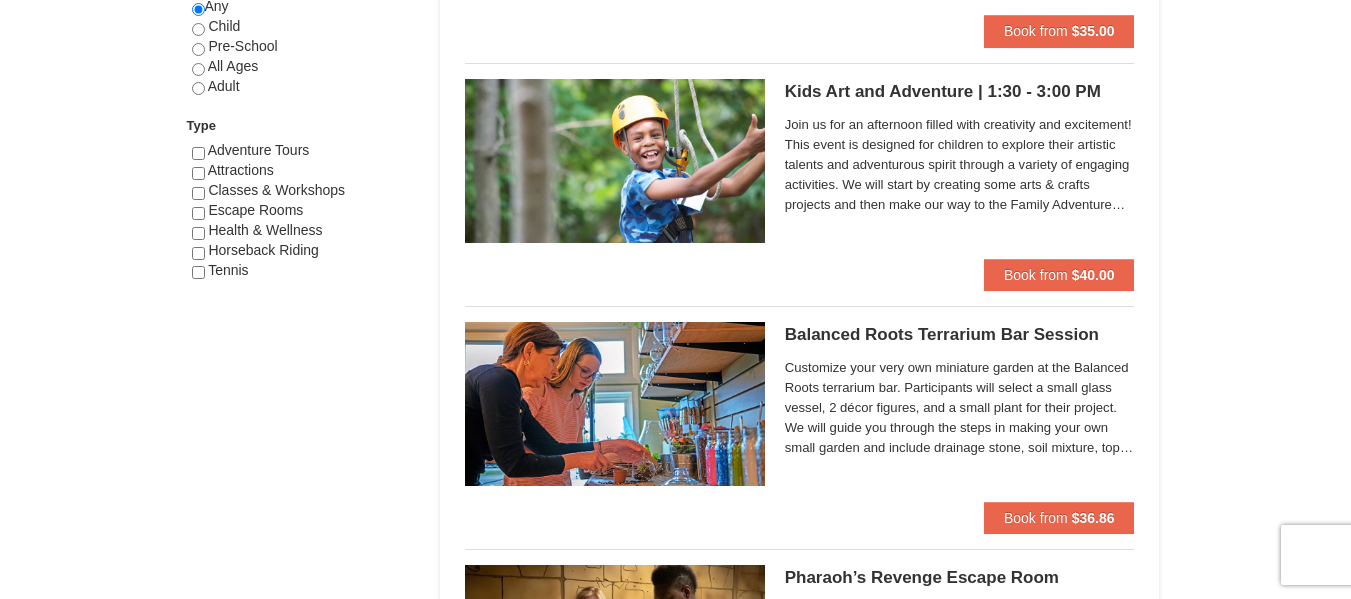 scroll, scrollTop: 1000, scrollLeft: 0, axis: vertical 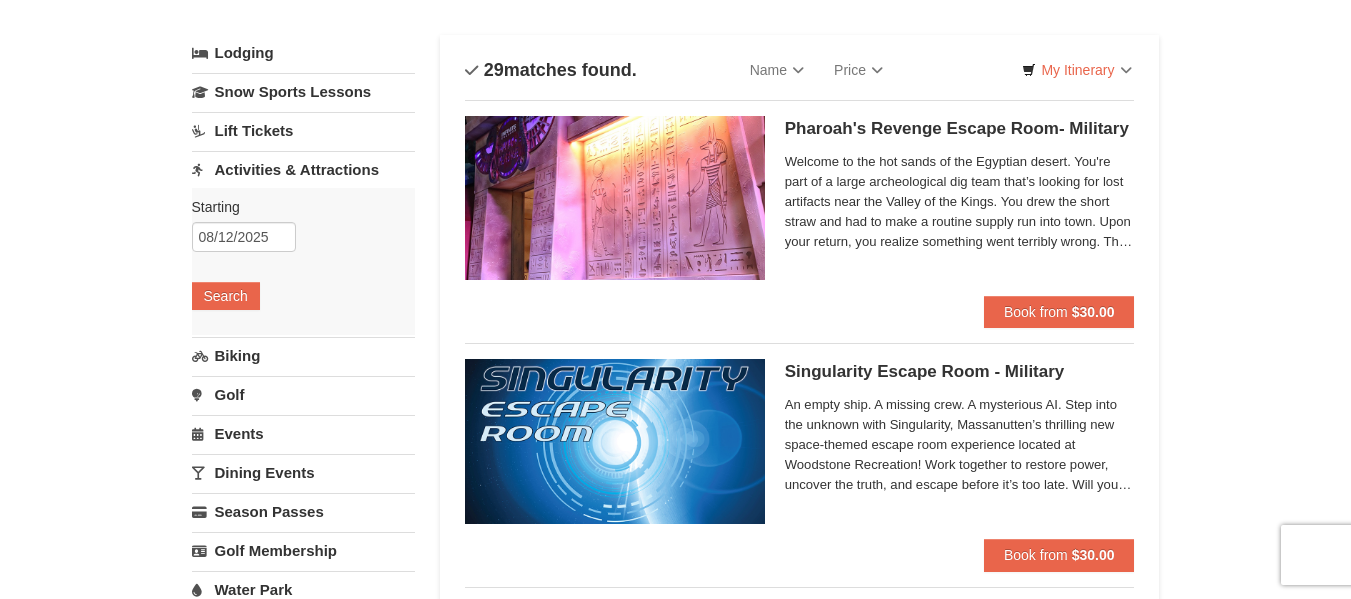click on "Biking" at bounding box center (303, 355) 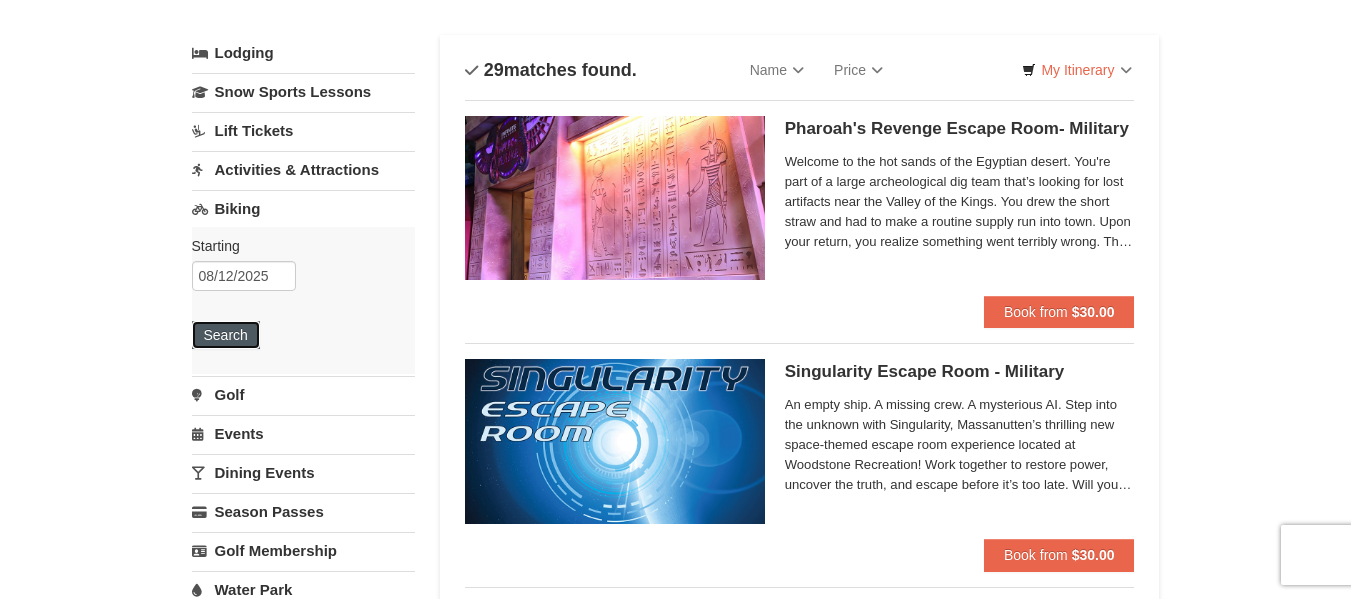 click on "Search" at bounding box center [226, 335] 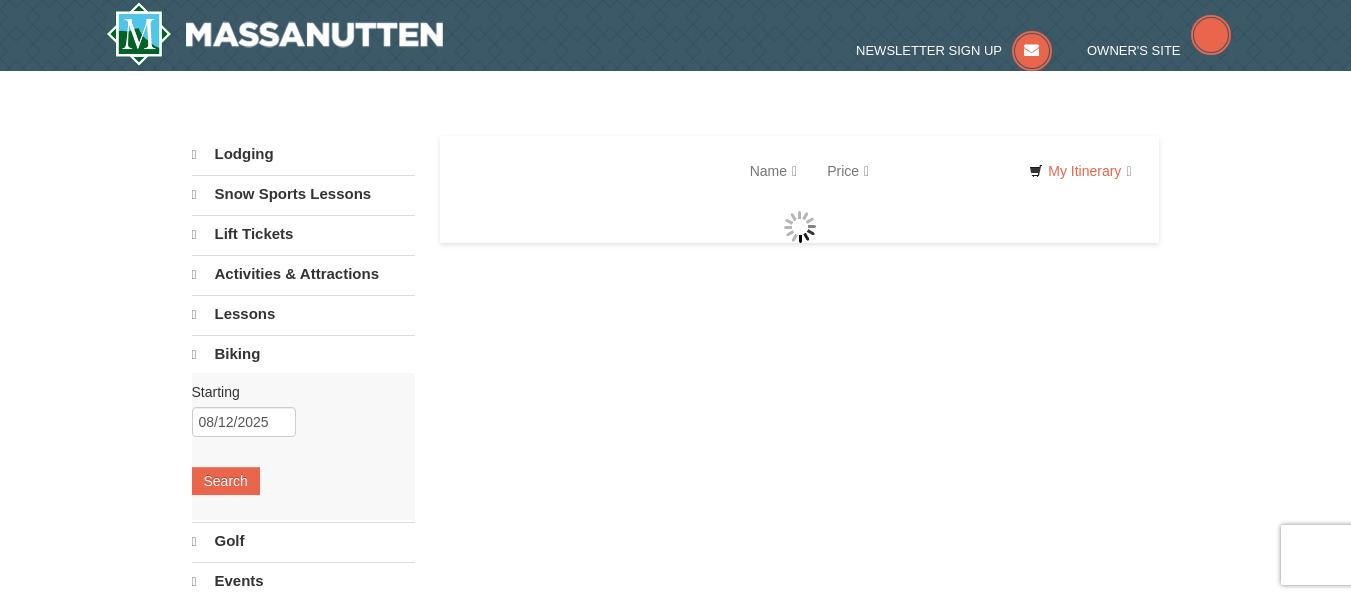 scroll, scrollTop: 0, scrollLeft: 0, axis: both 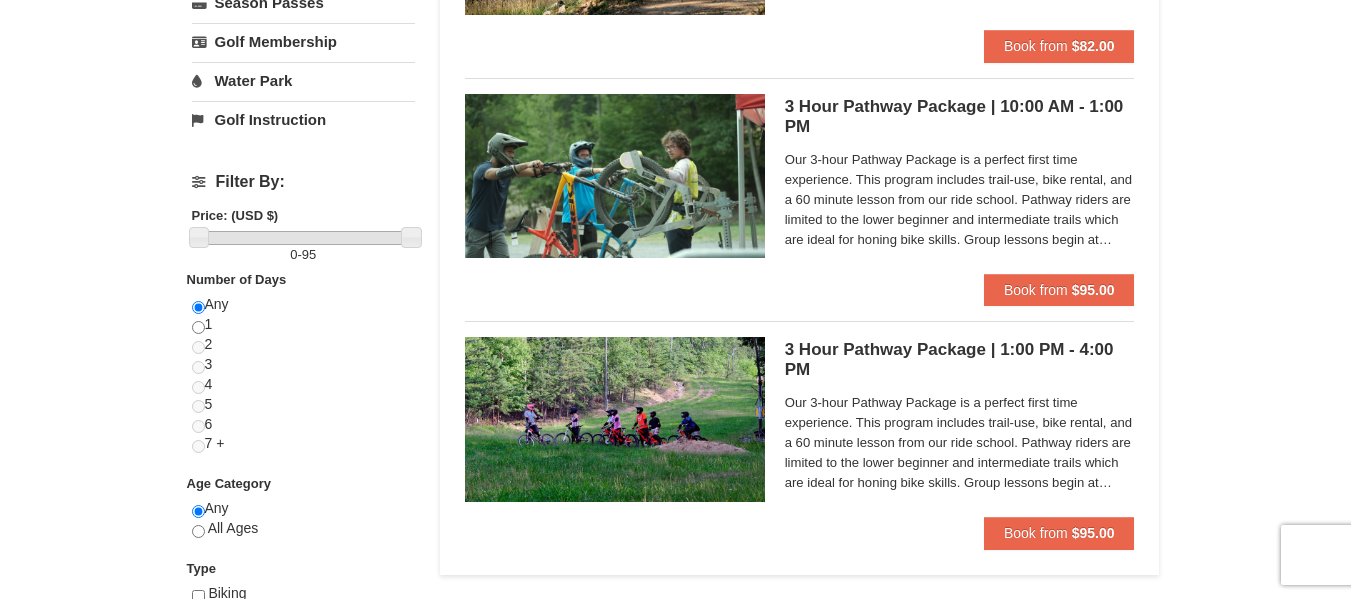 drag, startPoint x: 1365, startPoint y: 105, endPoint x: 1363, endPoint y: 294, distance: 189.01057 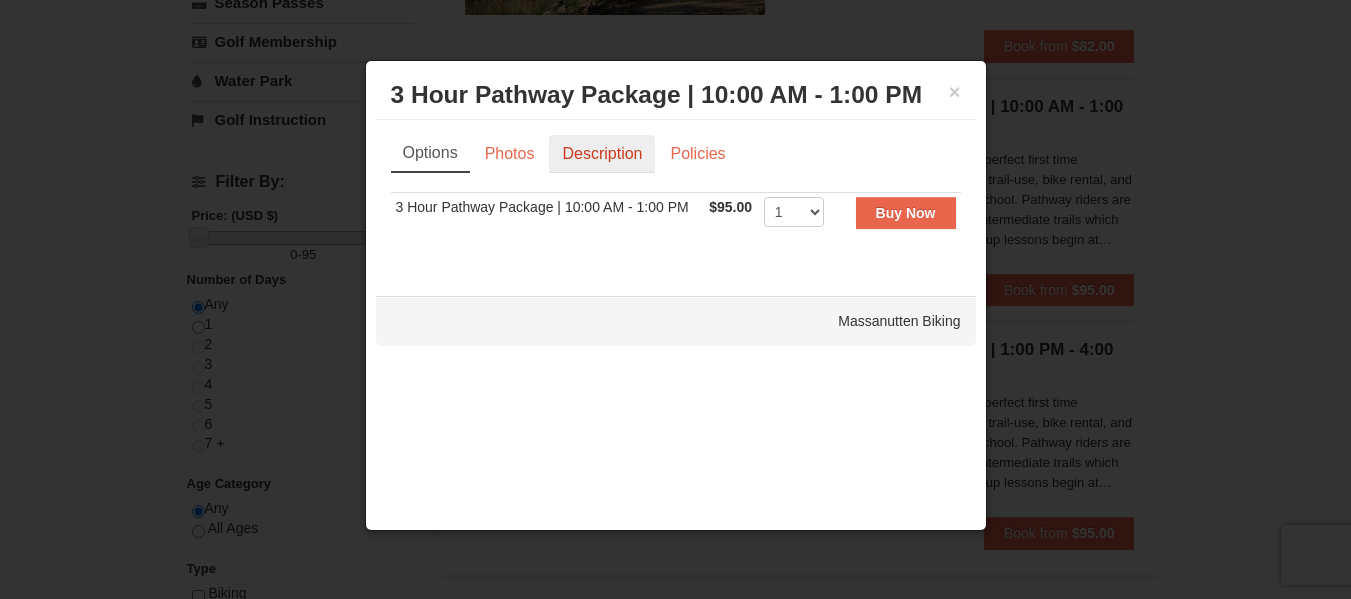 click on "Description" at bounding box center [602, 154] 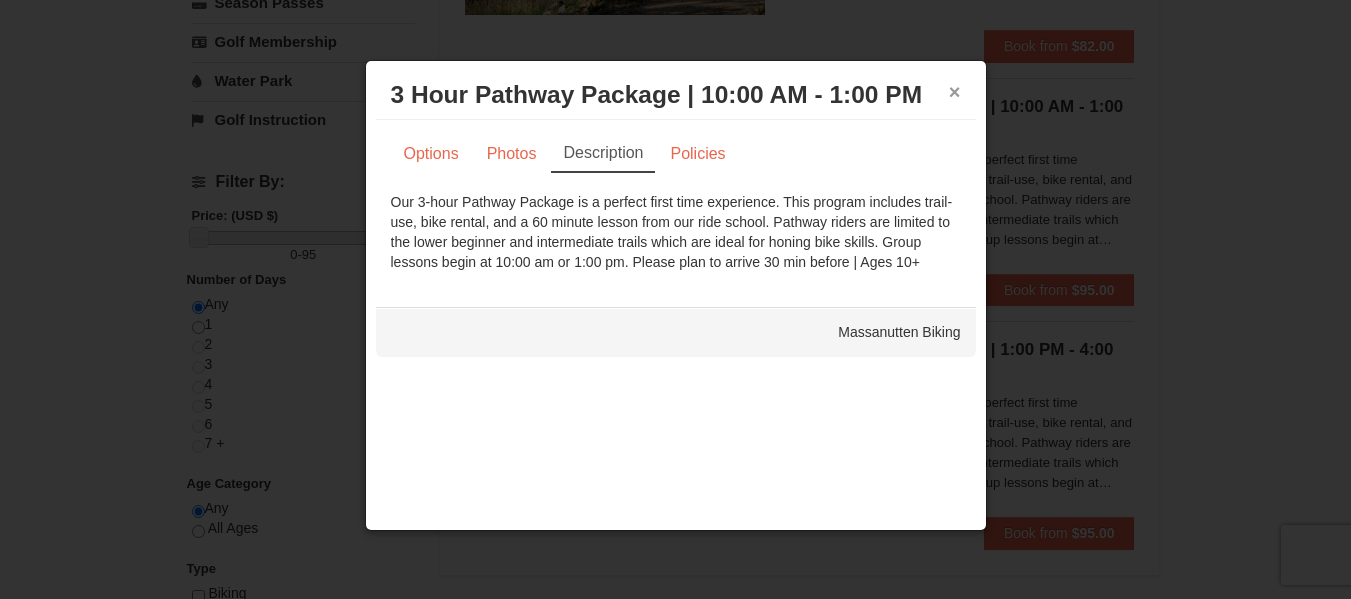 click on "×" at bounding box center [955, 92] 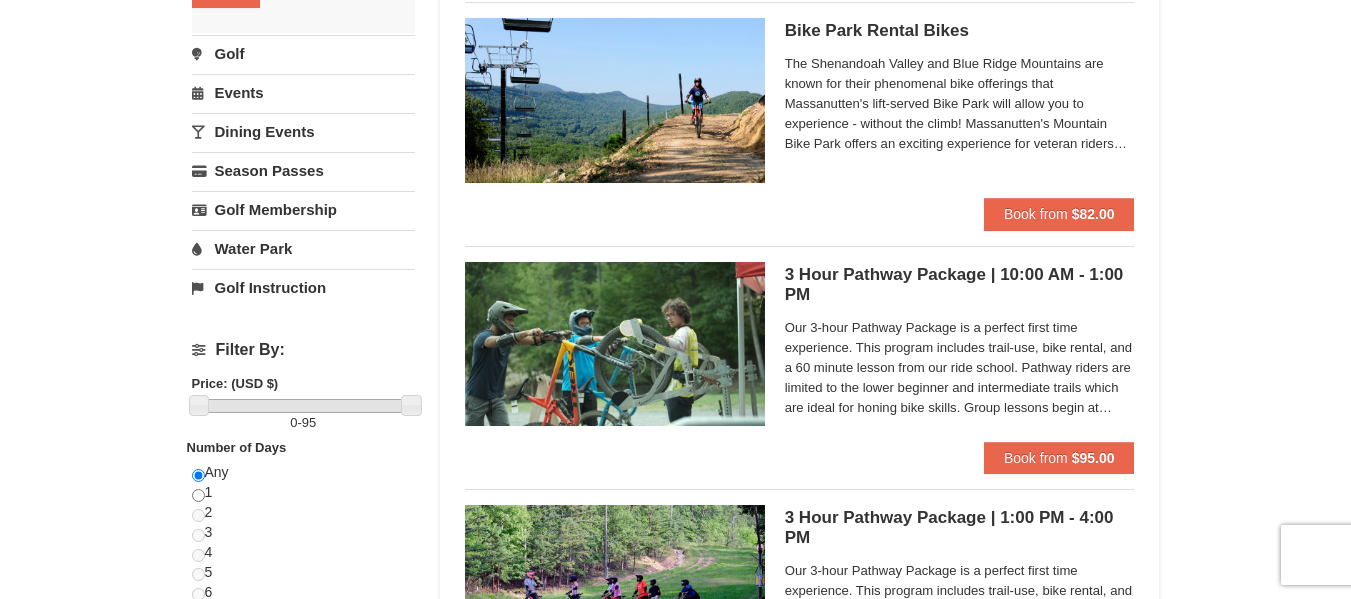 scroll, scrollTop: 409, scrollLeft: 0, axis: vertical 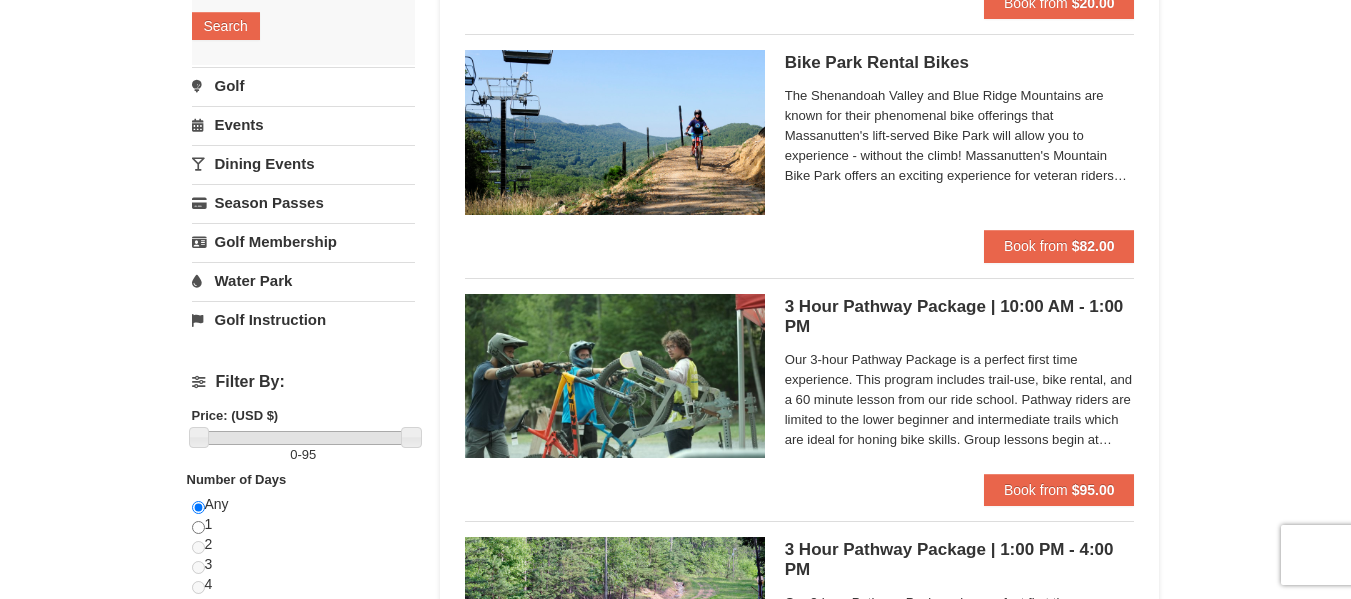 click on "Bike Park Rental Bikes  Massanutten Biking" at bounding box center [960, 63] 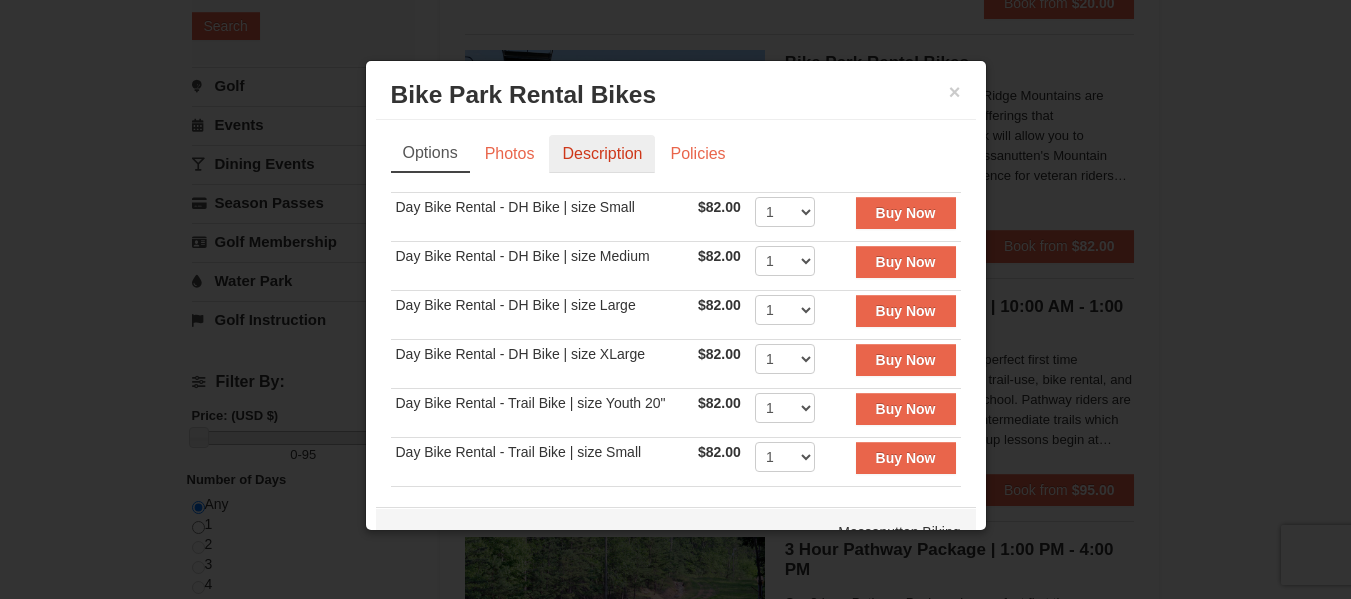 click on "Description" at bounding box center [602, 154] 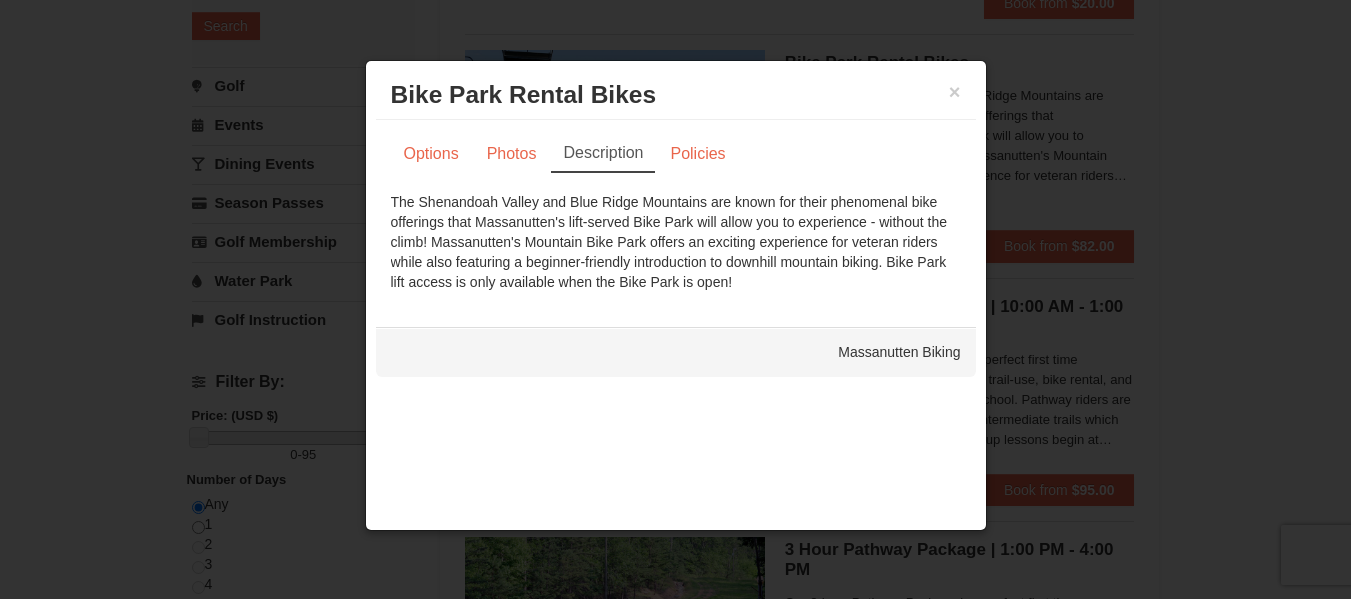 drag, startPoint x: 426, startPoint y: 212, endPoint x: 767, endPoint y: 286, distance: 348.93695 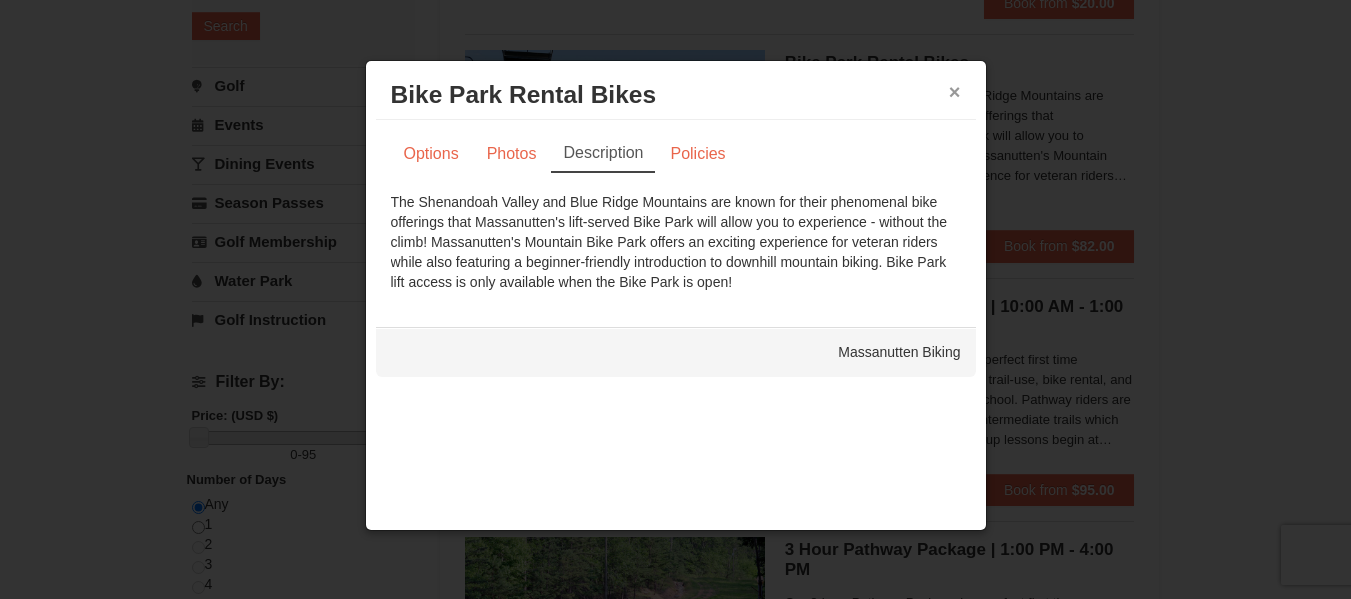 click on "×" at bounding box center (955, 92) 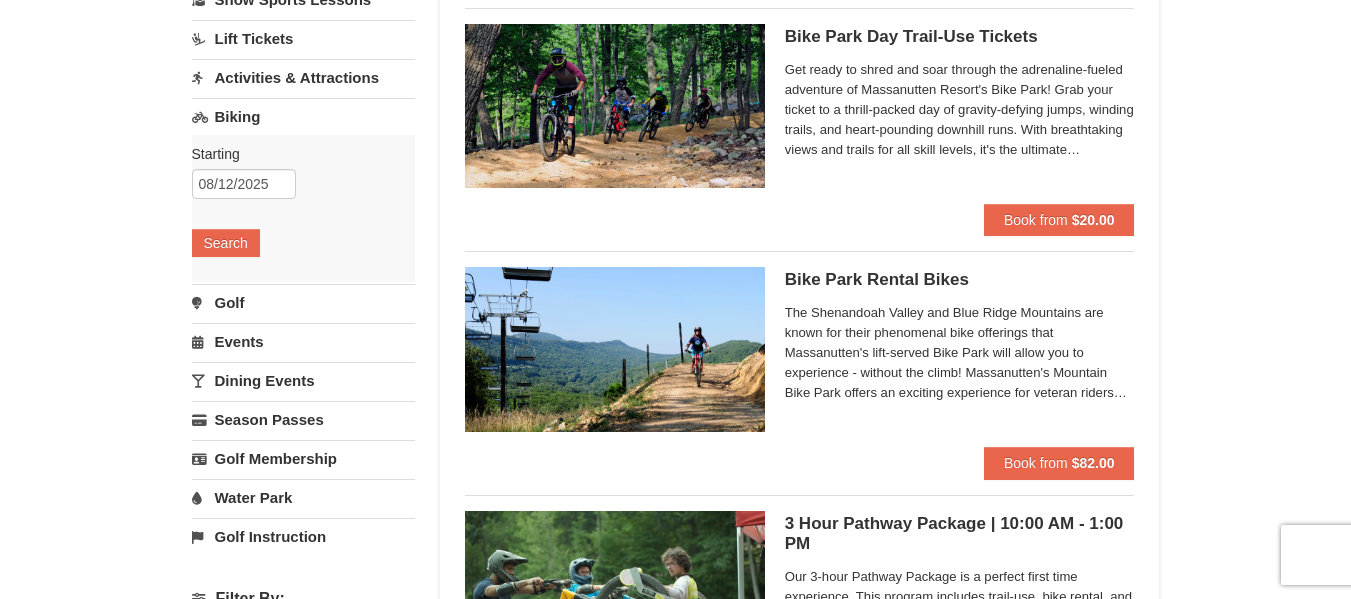 scroll, scrollTop: 109, scrollLeft: 0, axis: vertical 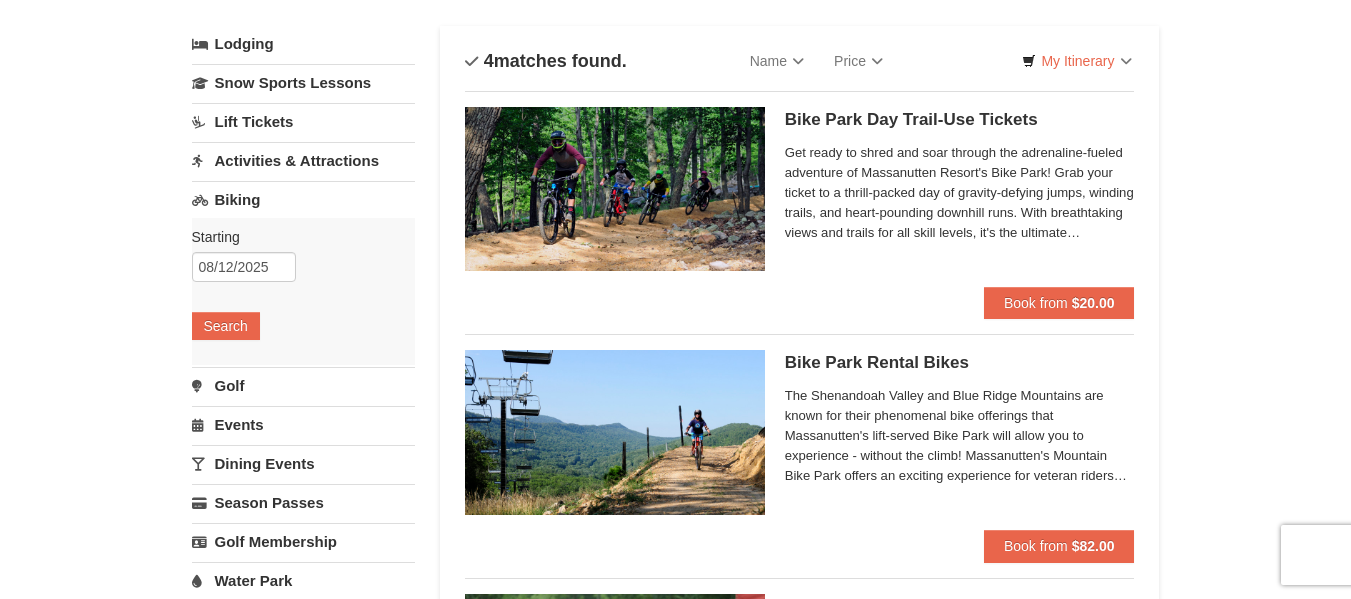 click on "Bike Park Day Trail-Use Tickets  Massanutten Biking" at bounding box center [960, 120] 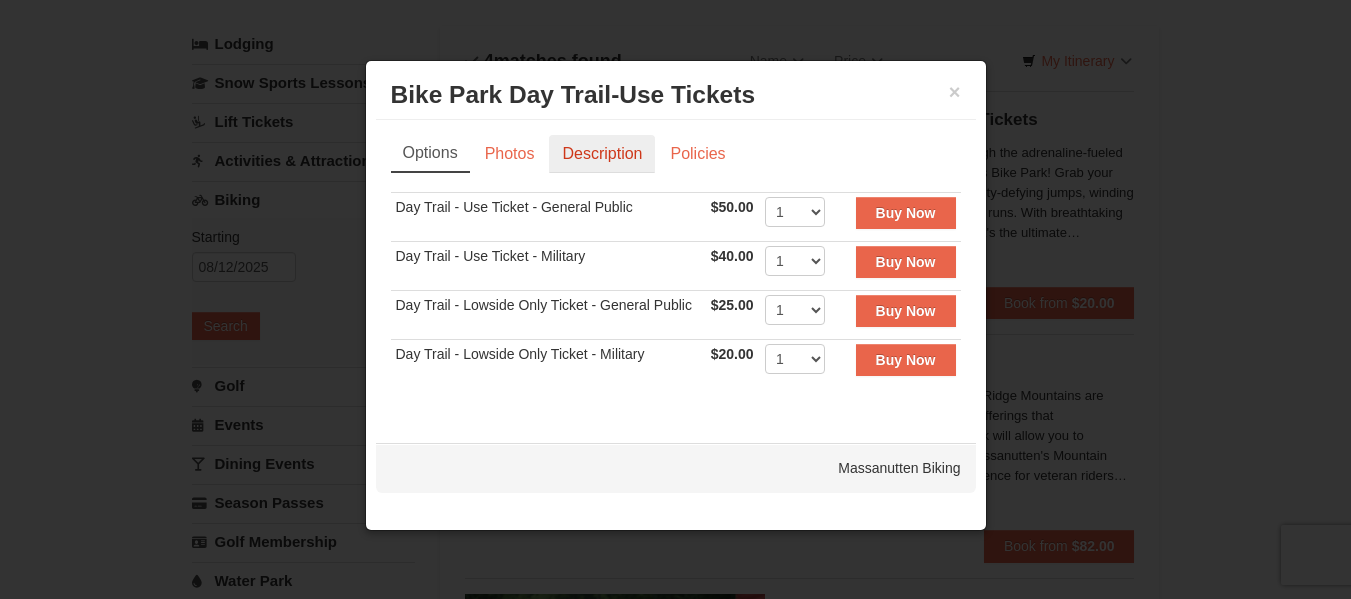 click on "Description" at bounding box center (602, 154) 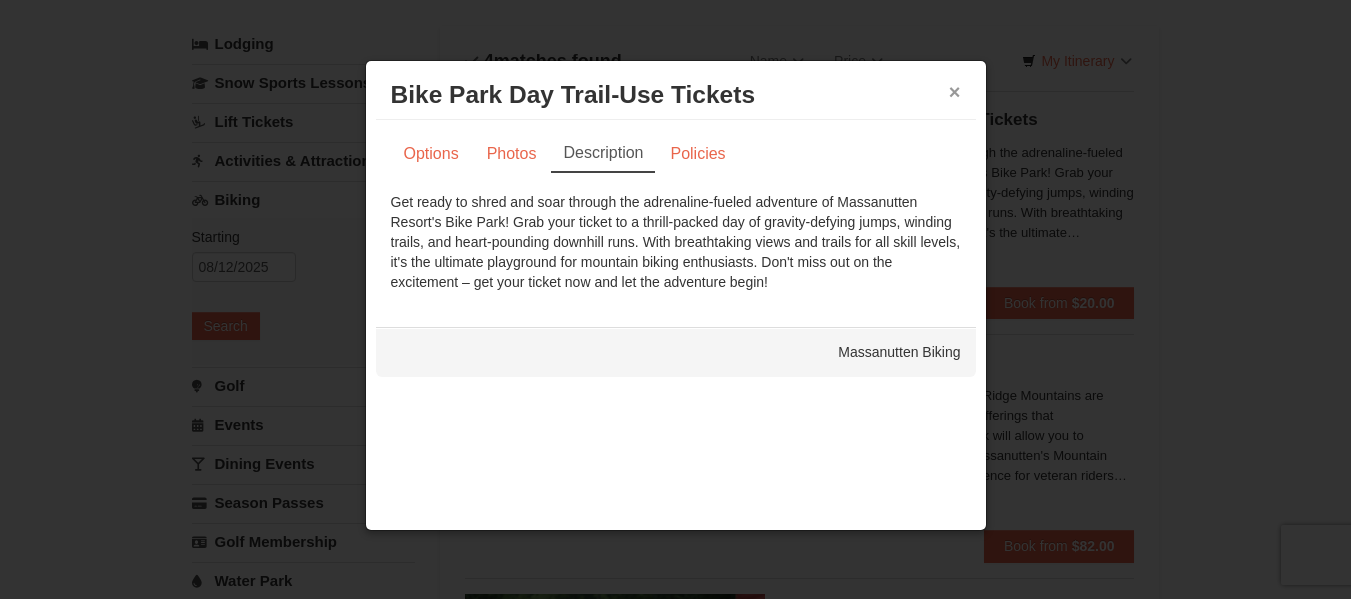 click on "×
Bike Park Day Trail-Use Tickets  Massanutten Biking" at bounding box center [676, 95] 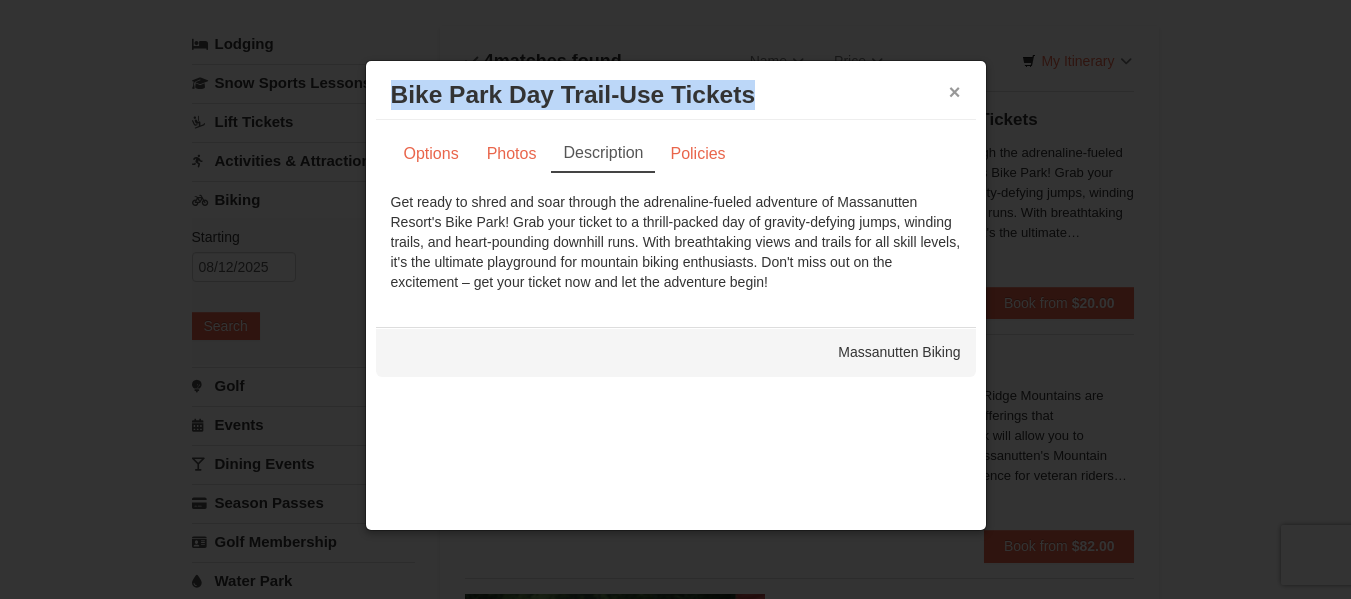click on "×" at bounding box center (955, 92) 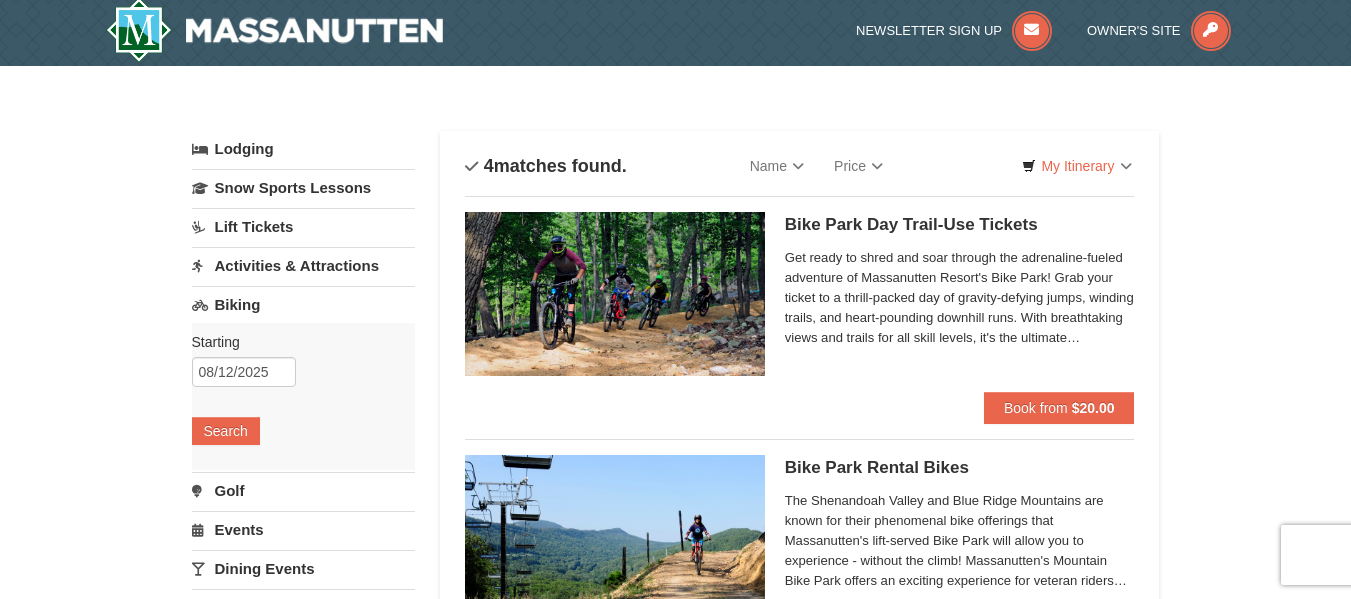 scroll, scrollTop: 0, scrollLeft: 0, axis: both 